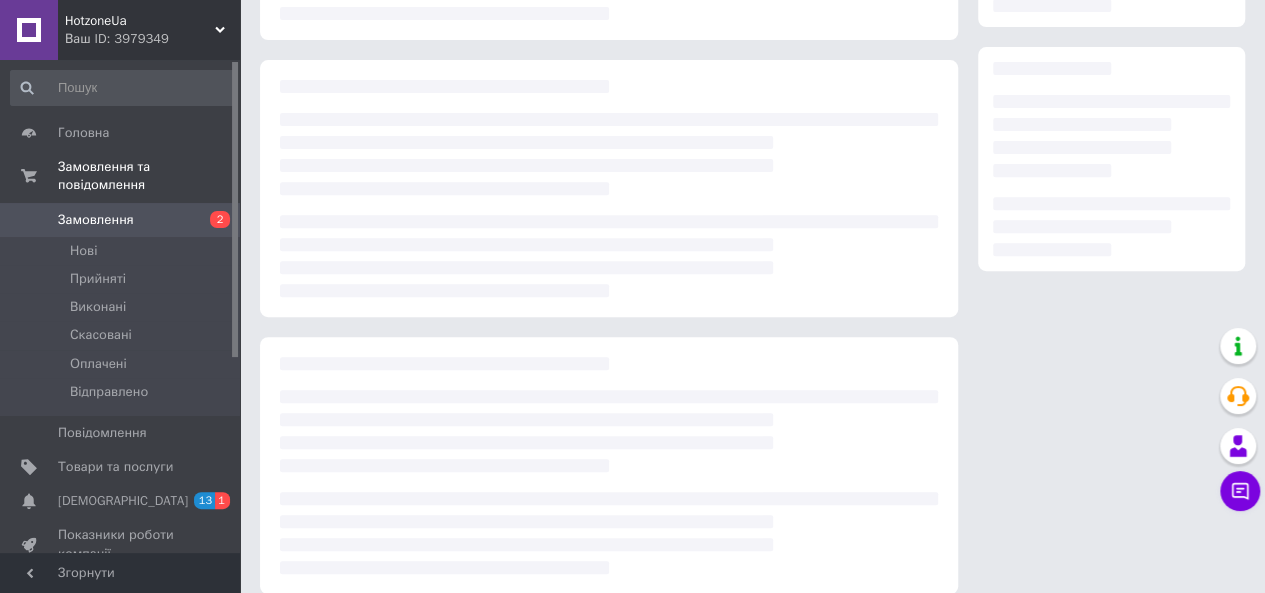 scroll, scrollTop: 300, scrollLeft: 0, axis: vertical 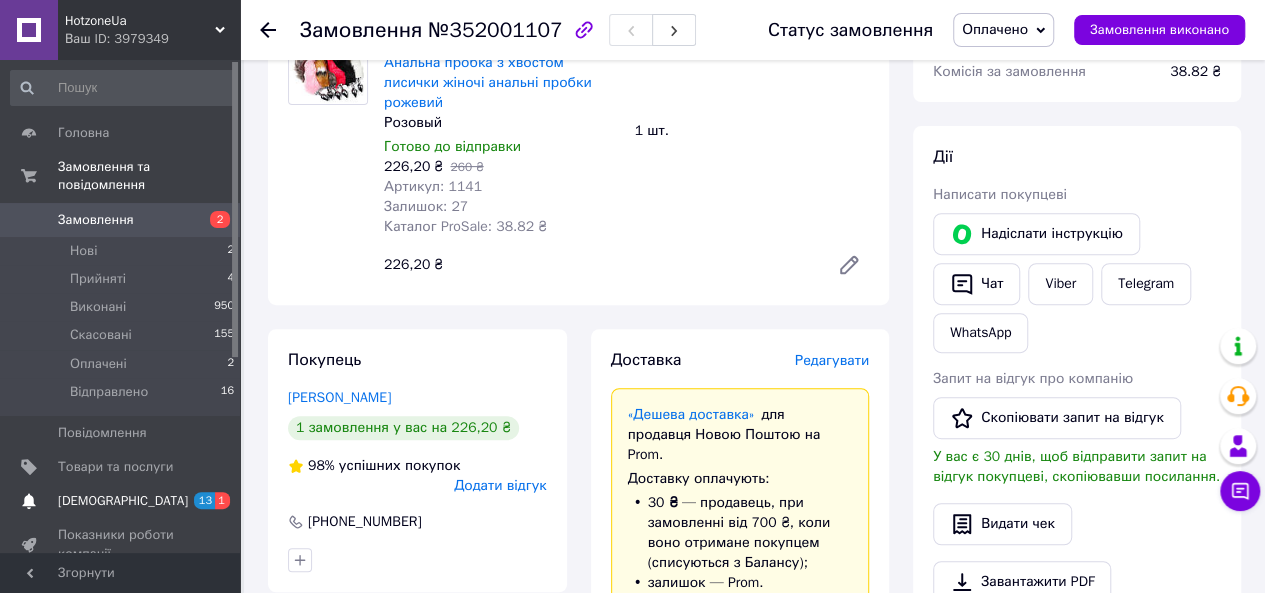 click on "13" at bounding box center [204, 500] 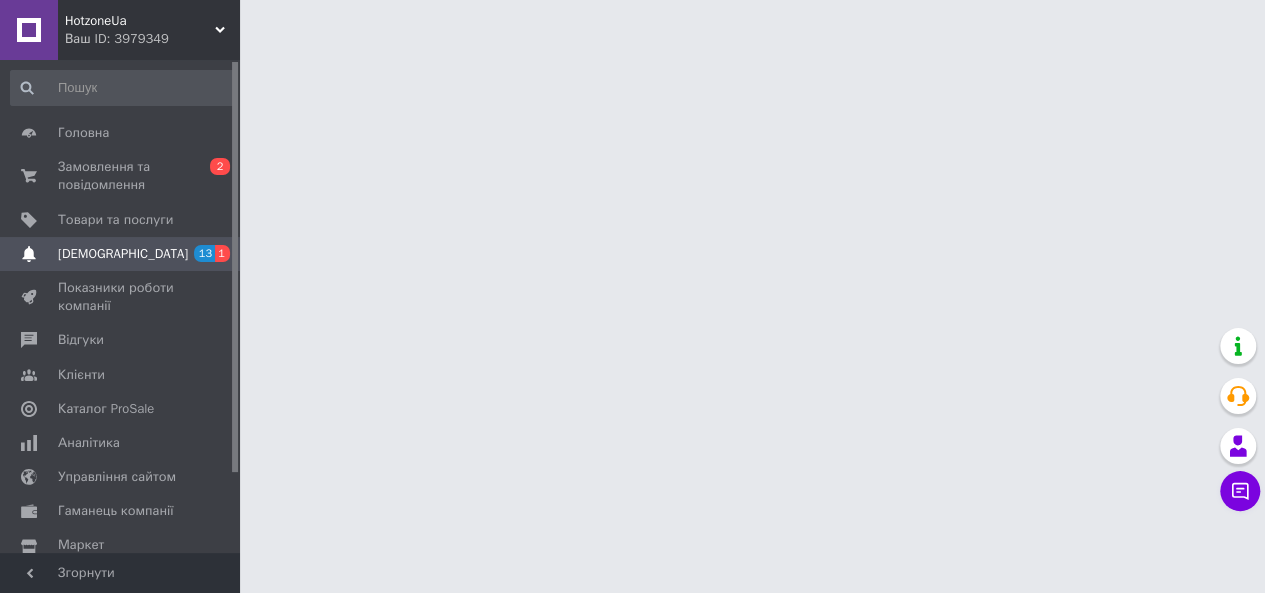 scroll, scrollTop: 0, scrollLeft: 0, axis: both 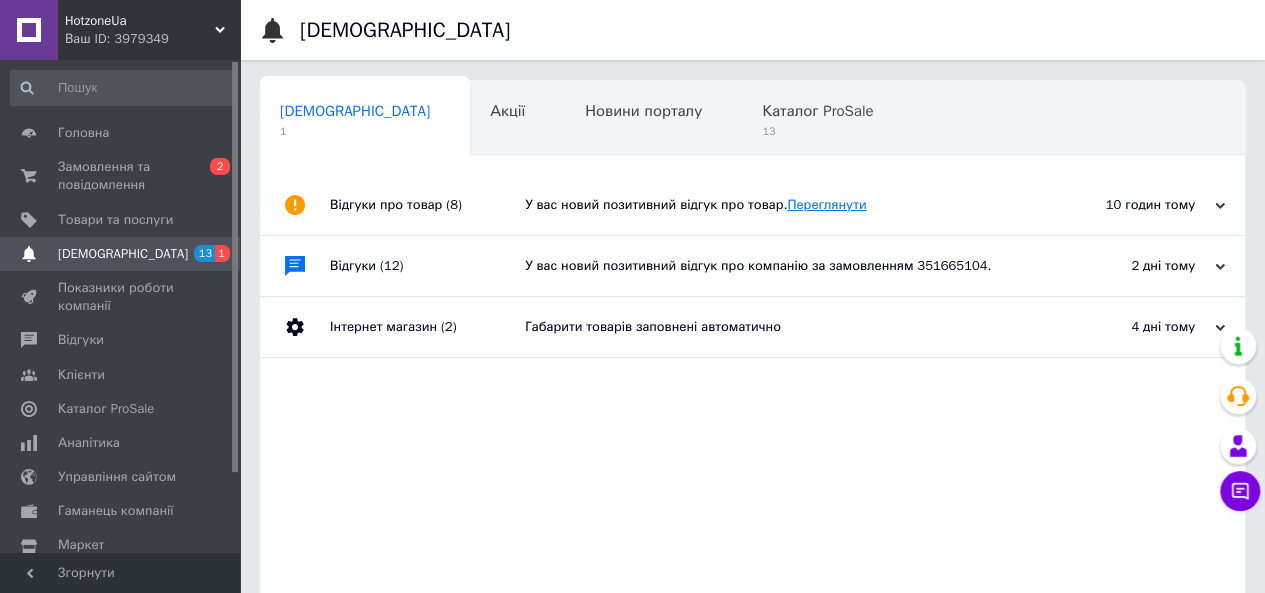 click on "Переглянути" at bounding box center (826, 204) 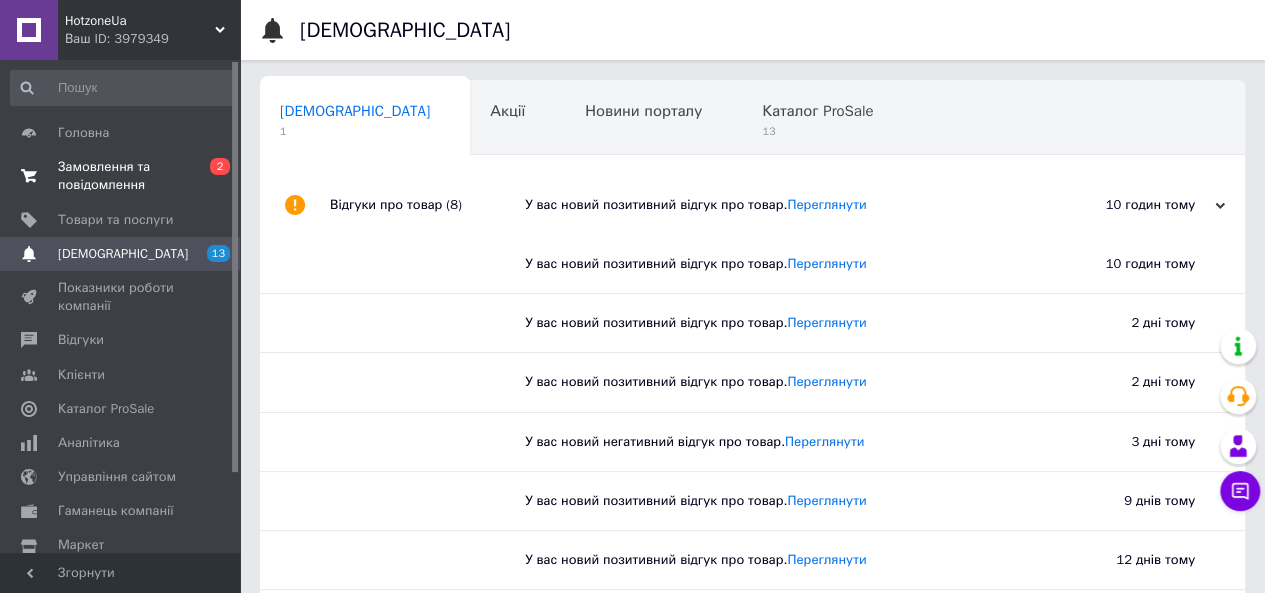 click on "Замовлення та повідомлення" at bounding box center (121, 176) 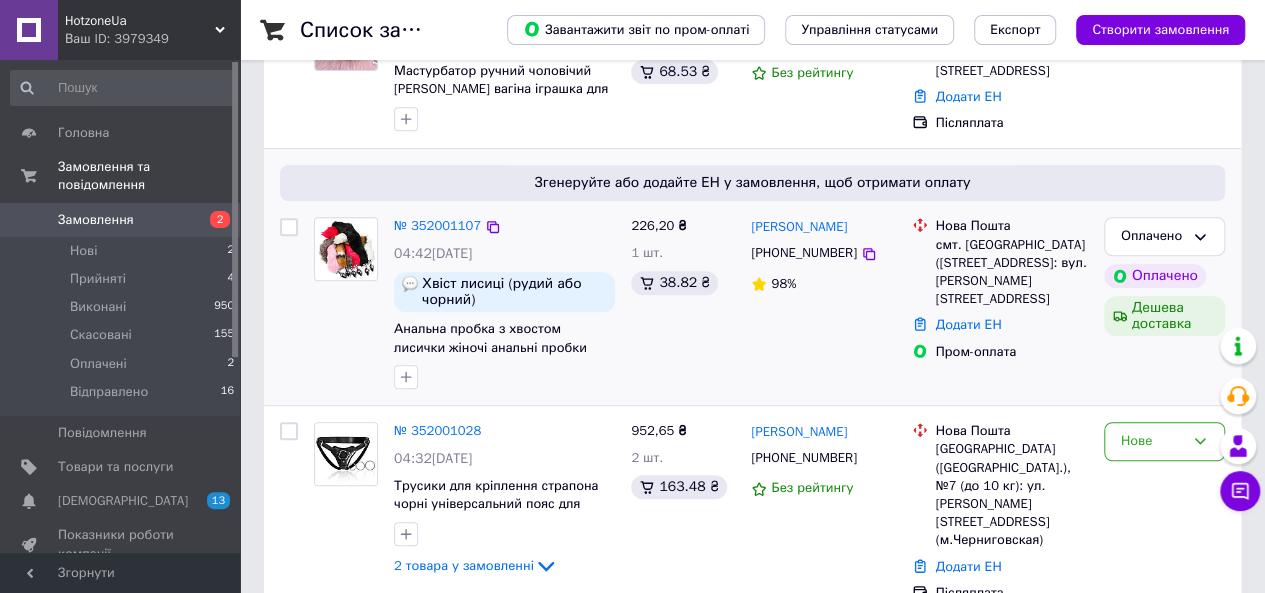 scroll, scrollTop: 400, scrollLeft: 0, axis: vertical 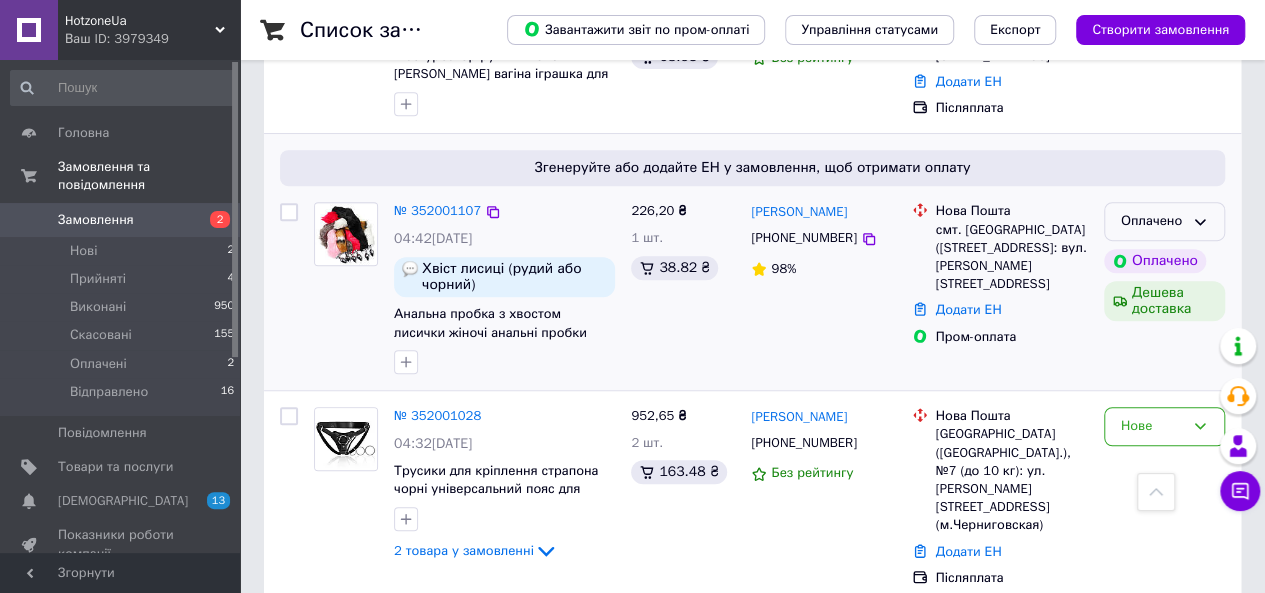 click on "Оплачено" at bounding box center [1152, 221] 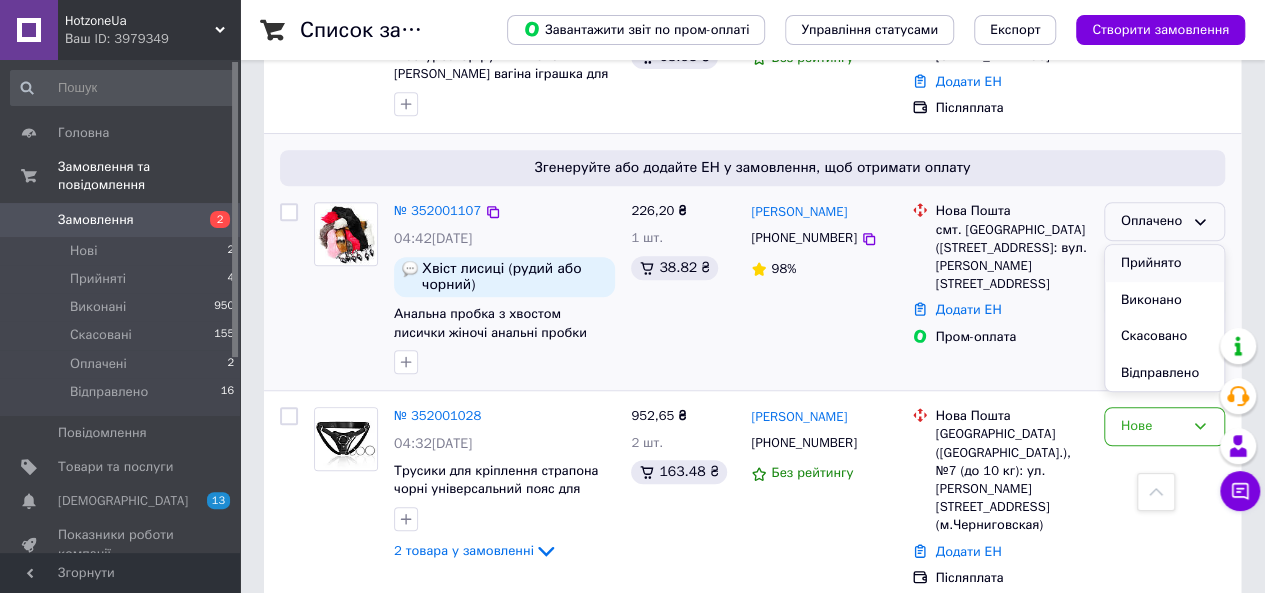 click on "Прийнято" at bounding box center [1164, 263] 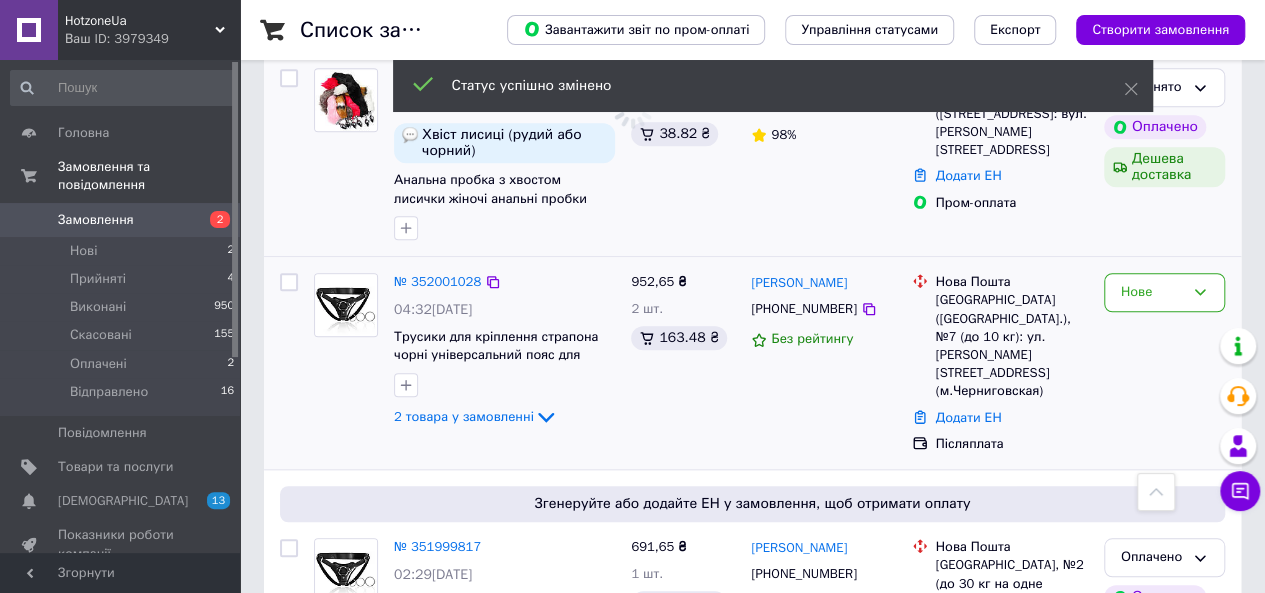 scroll, scrollTop: 600, scrollLeft: 0, axis: vertical 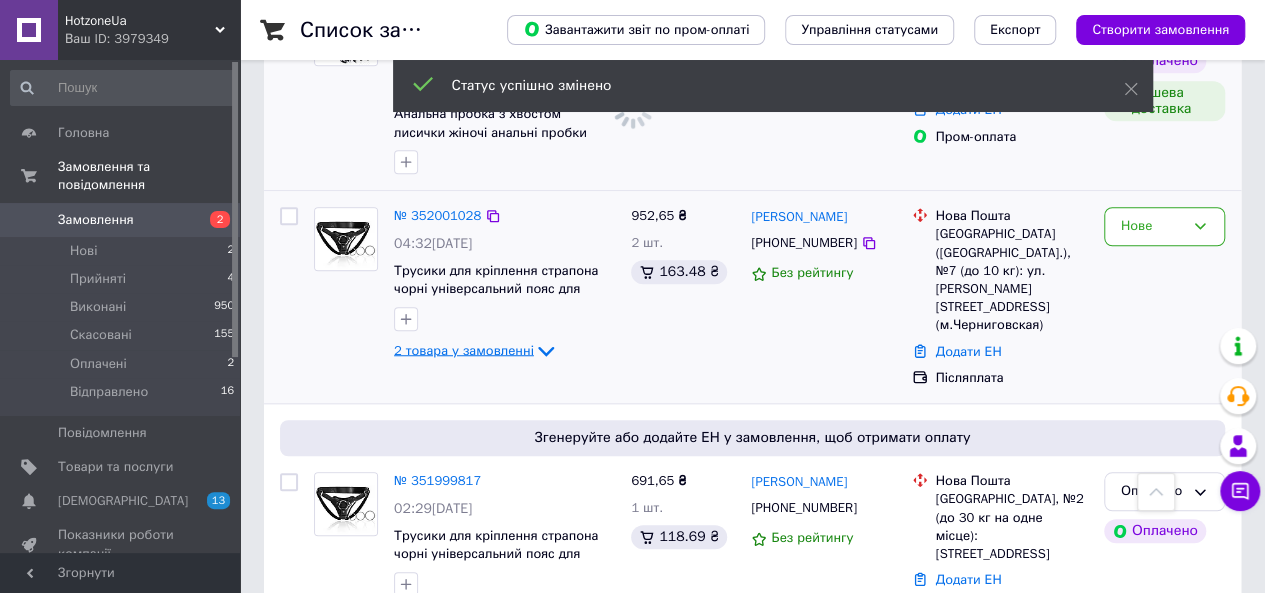 click on "2 товара у замовленні" at bounding box center [464, 350] 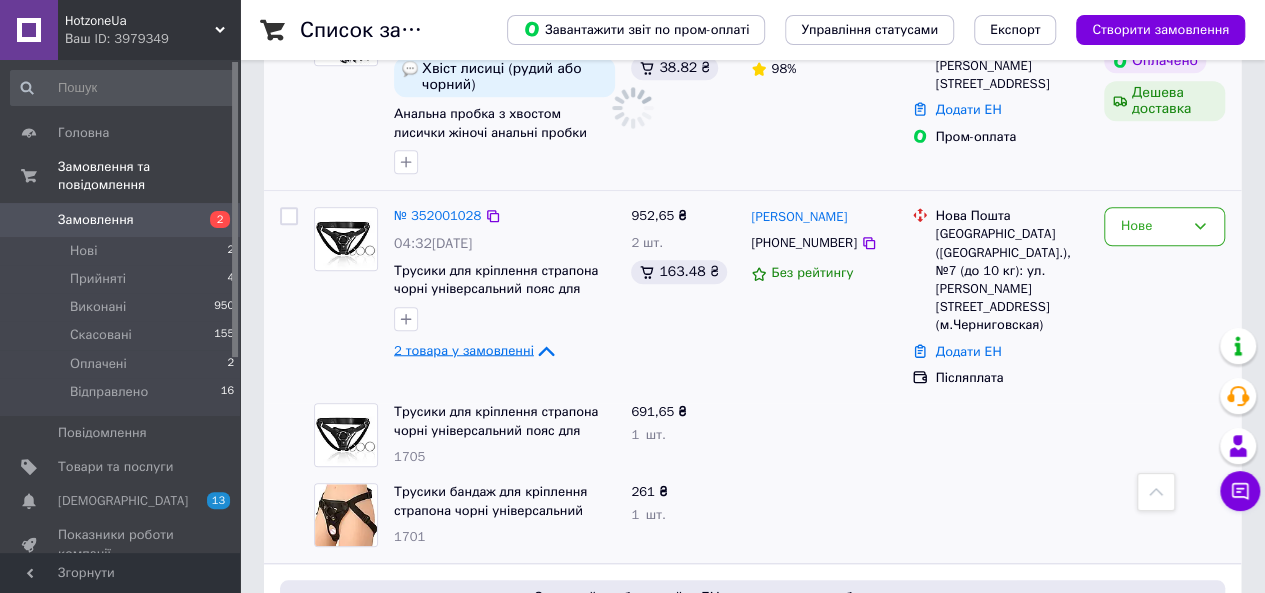 click on "2 товара у замовленні" at bounding box center (464, 350) 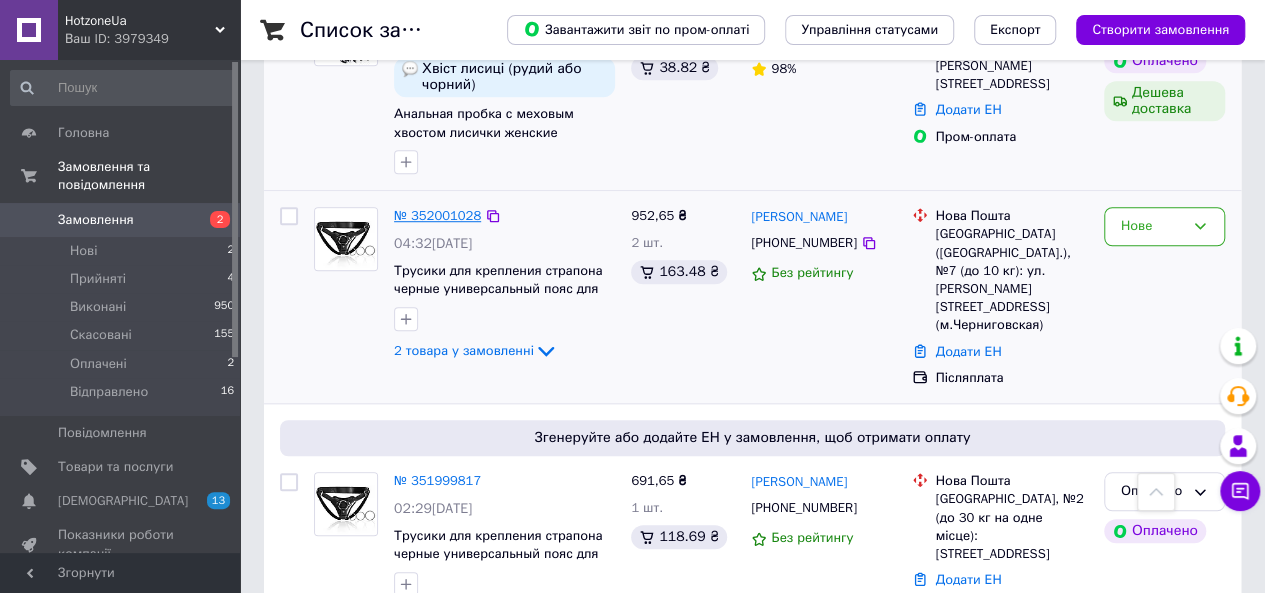 click on "№ 352001028" at bounding box center [437, 215] 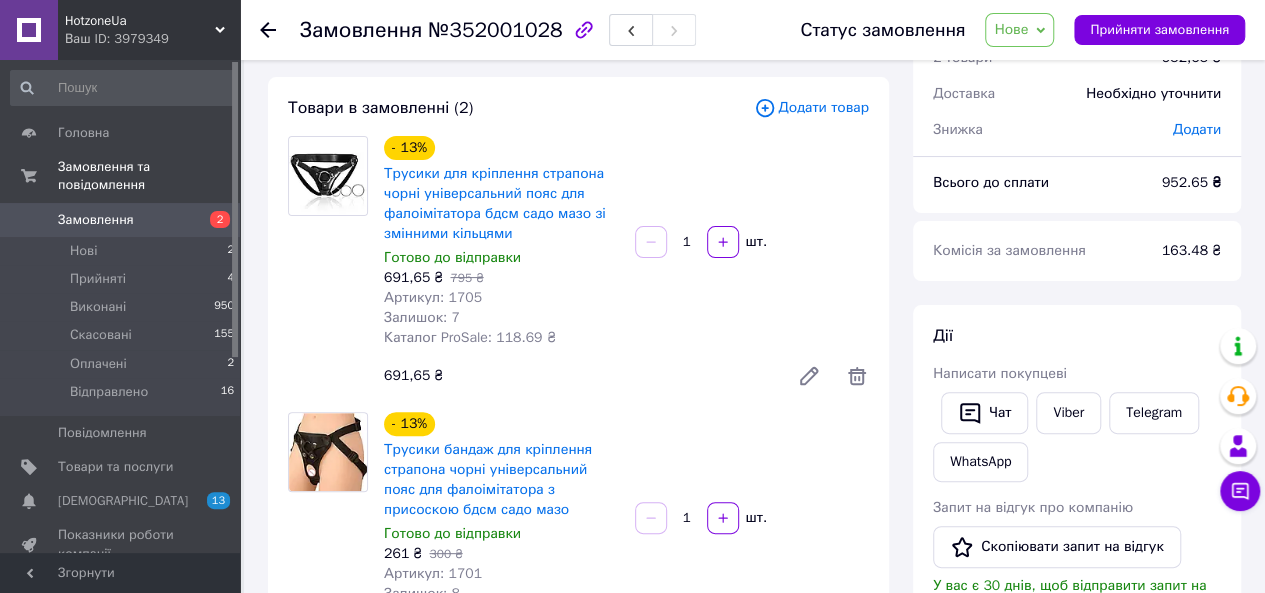 scroll, scrollTop: 0, scrollLeft: 0, axis: both 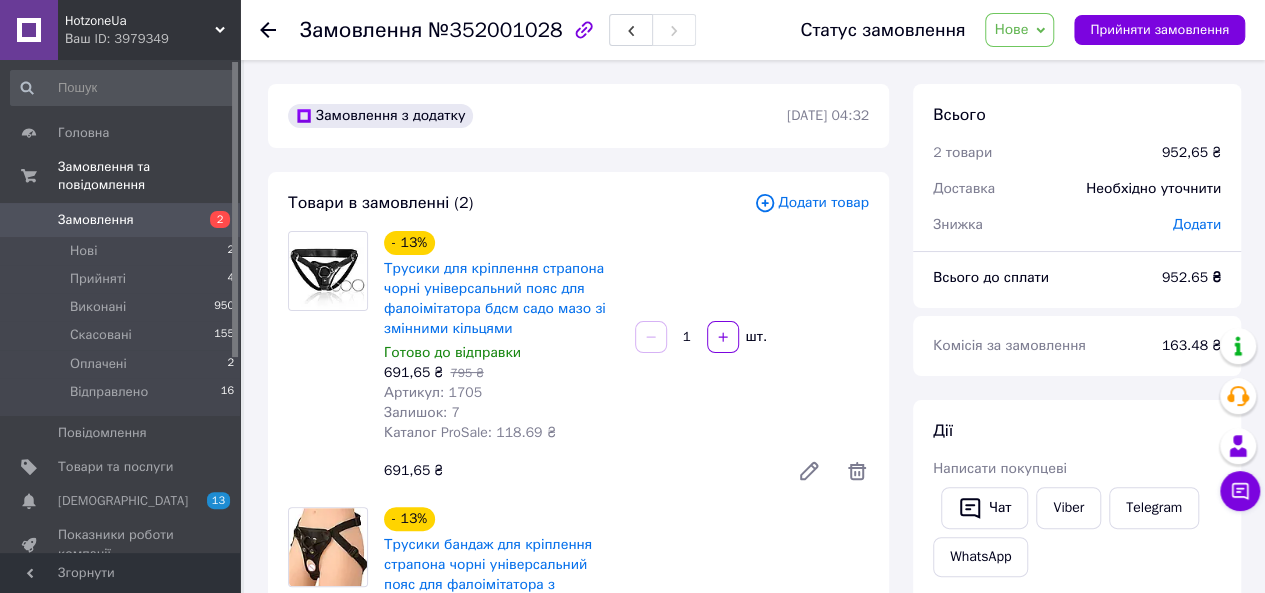 click on "Нове" at bounding box center (1011, 29) 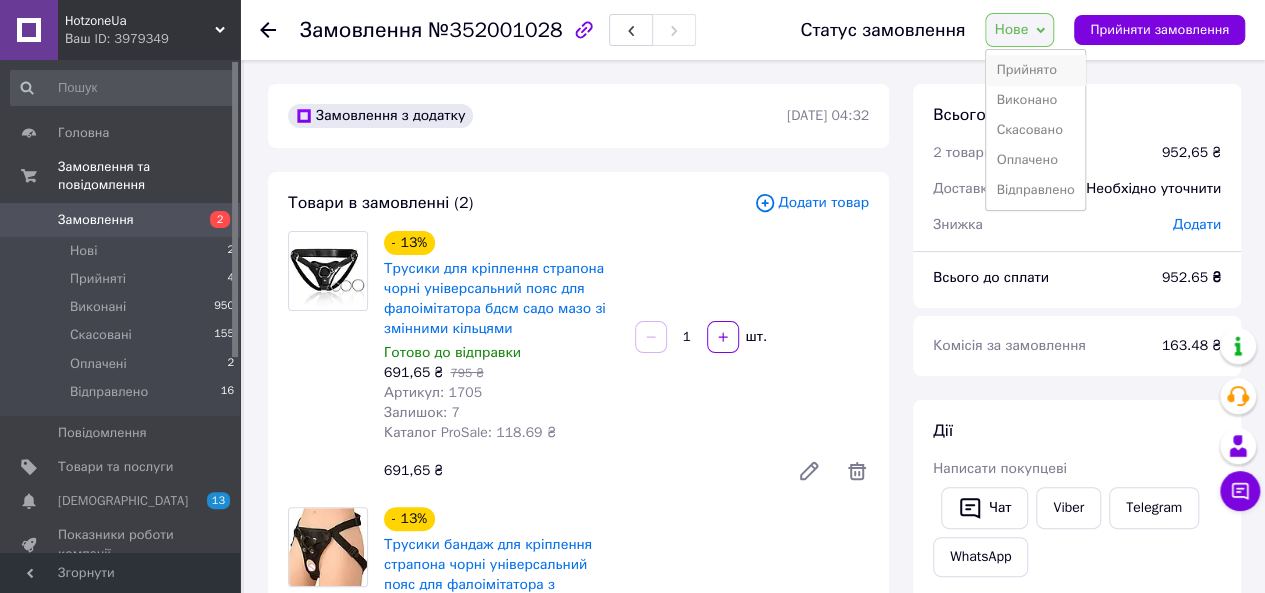 click on "Прийнято" at bounding box center (1035, 70) 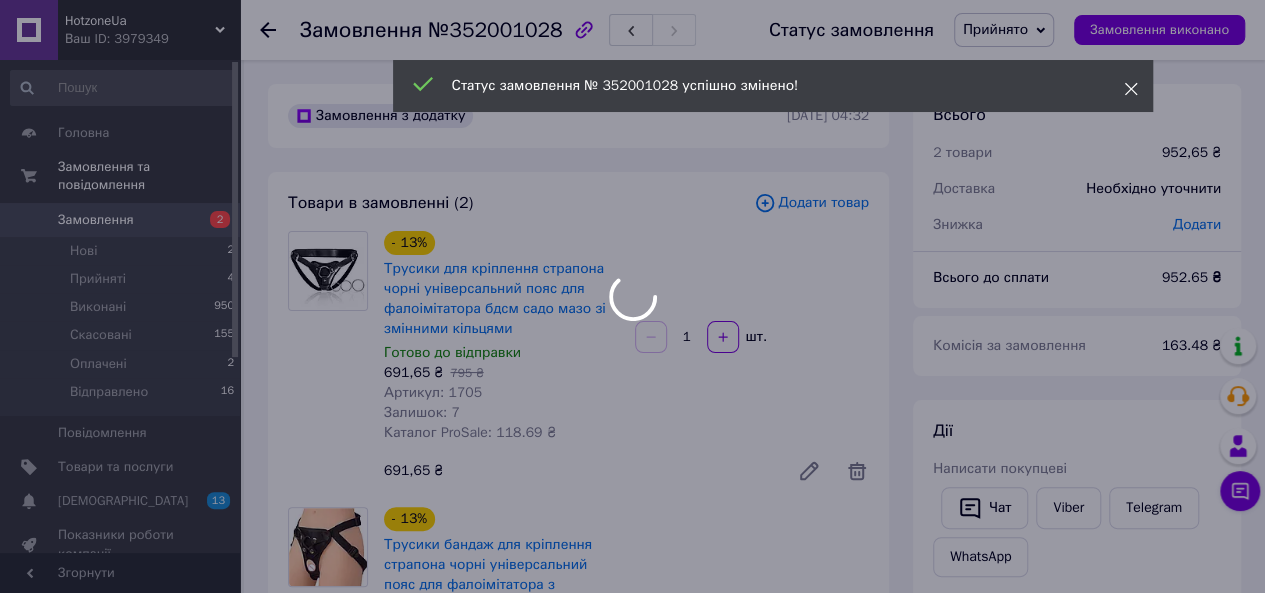 click 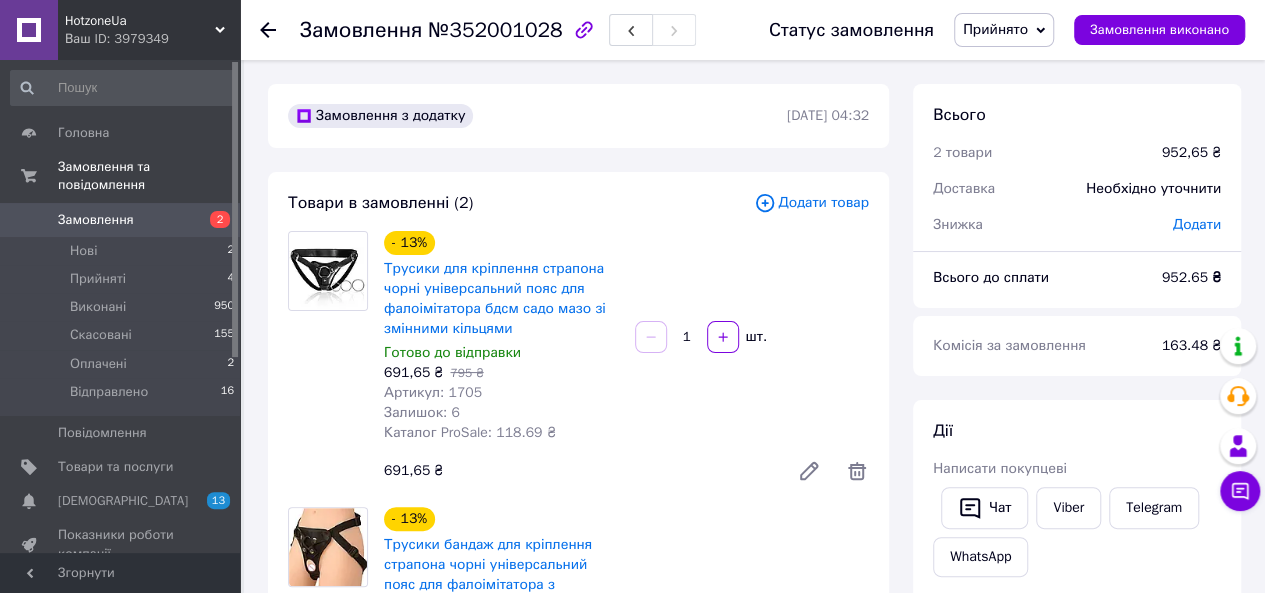 click 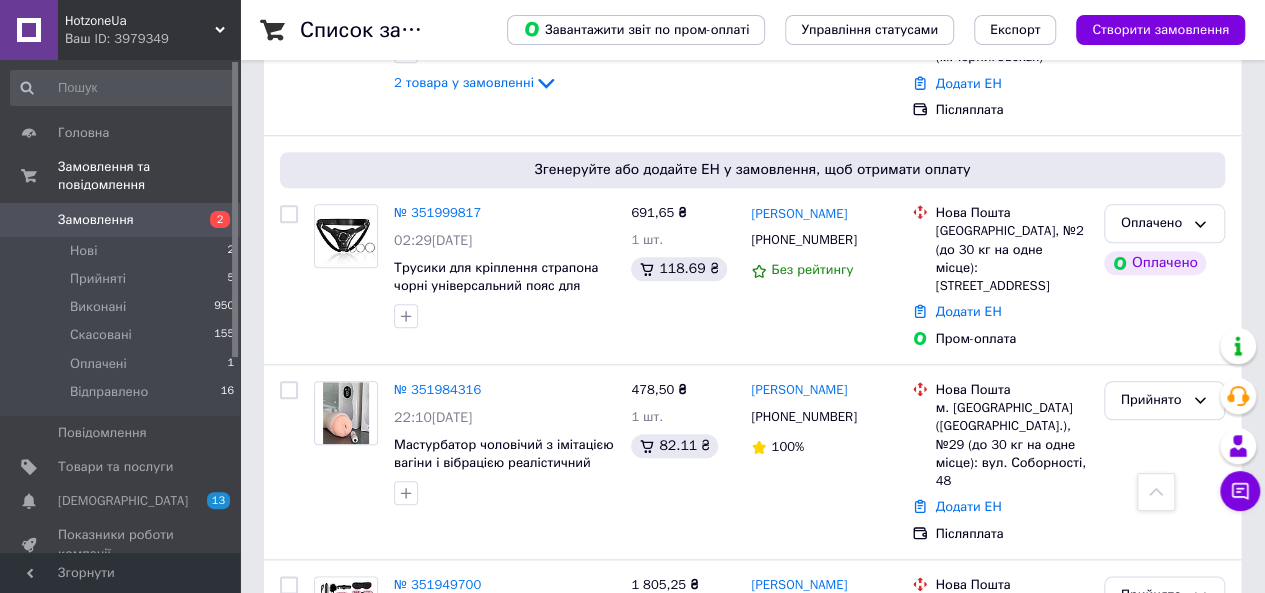 scroll, scrollTop: 900, scrollLeft: 0, axis: vertical 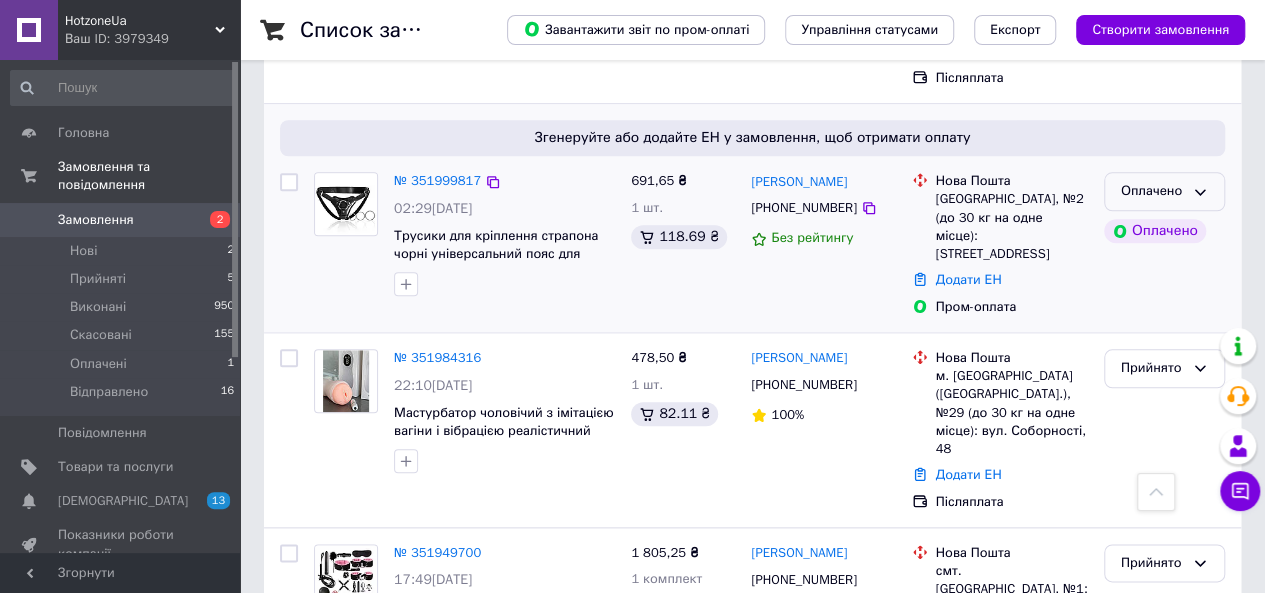 click on "Оплачено" at bounding box center (1164, 191) 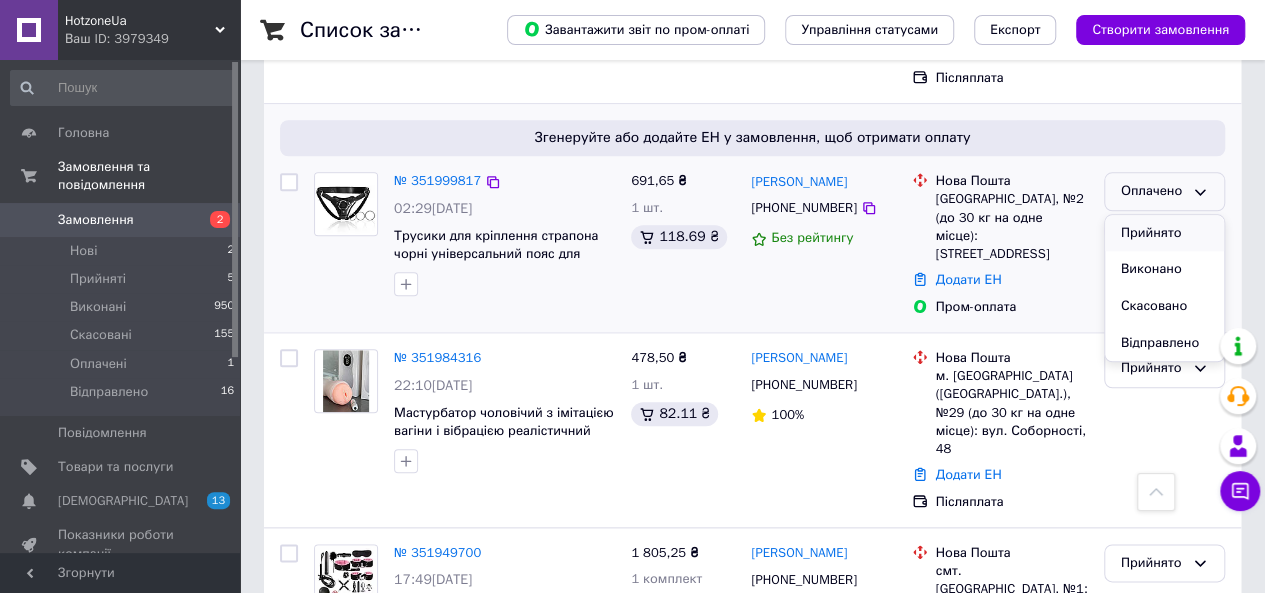 click on "Прийнято" at bounding box center (1164, 233) 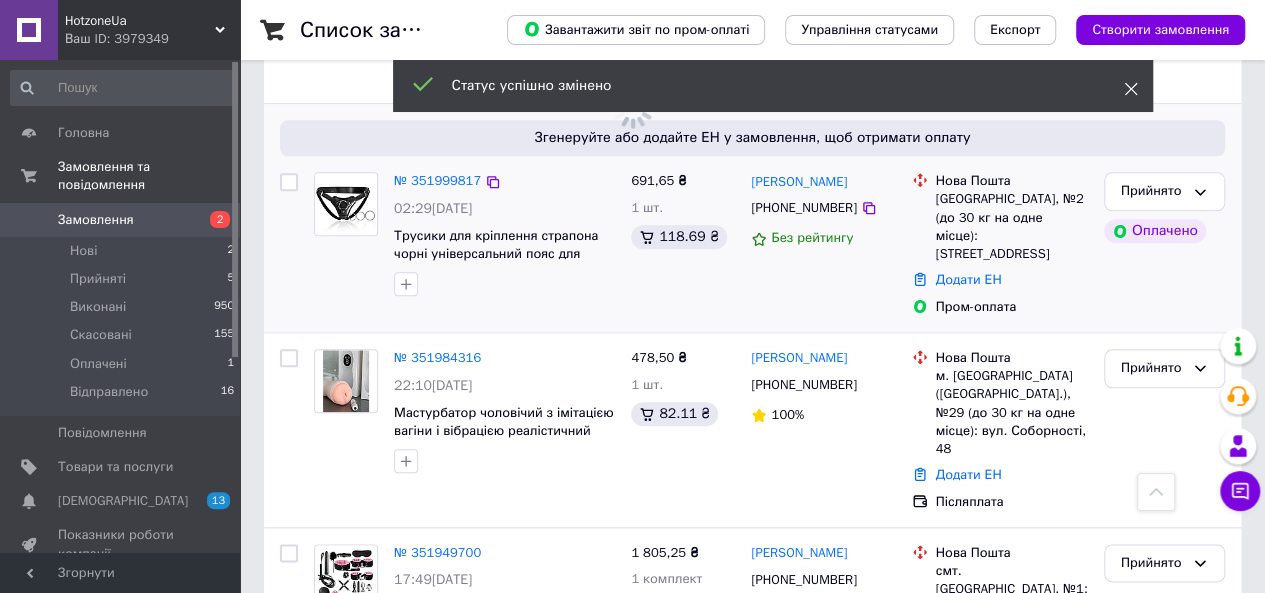 click 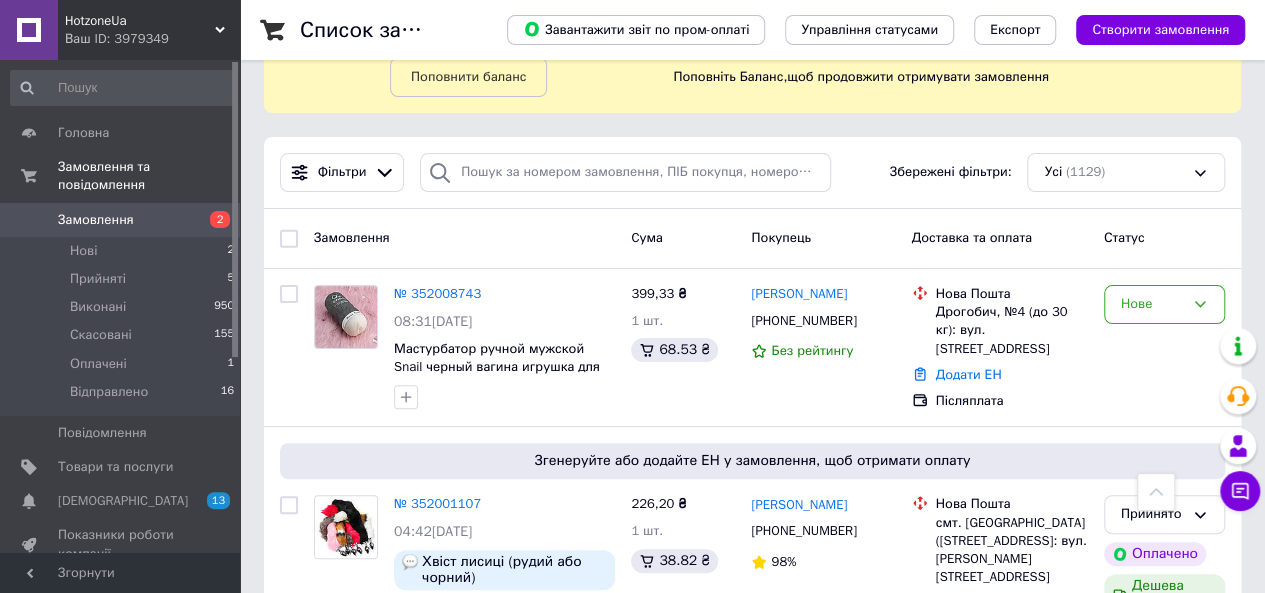 scroll, scrollTop: 100, scrollLeft: 0, axis: vertical 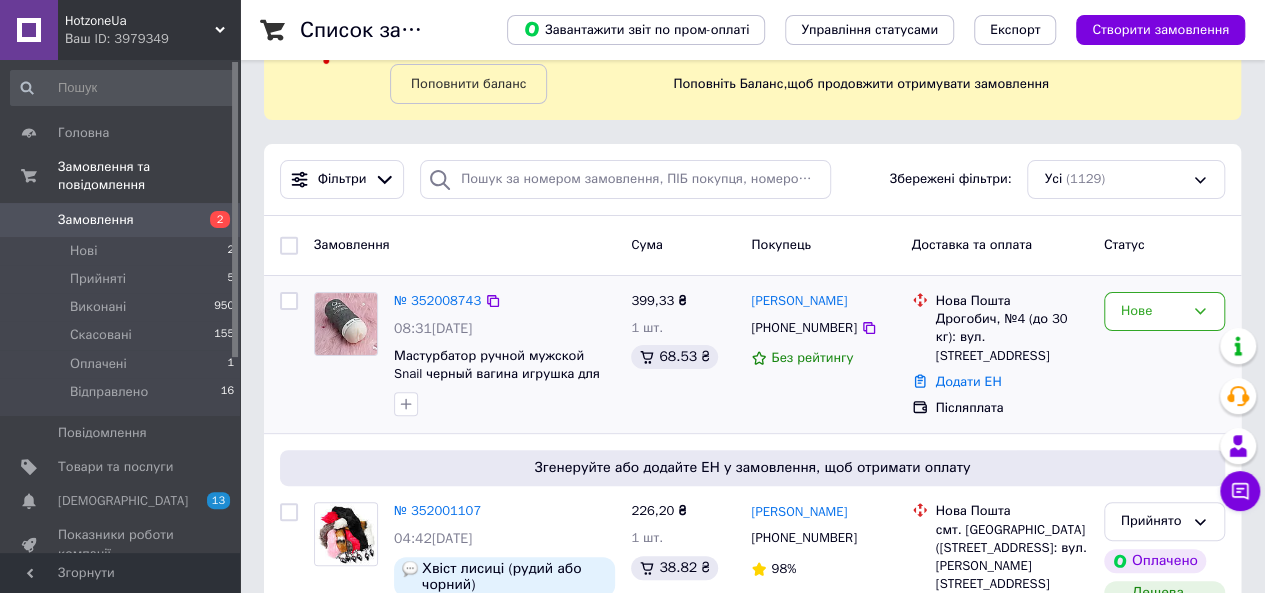 click on "Нове" at bounding box center [1164, 355] 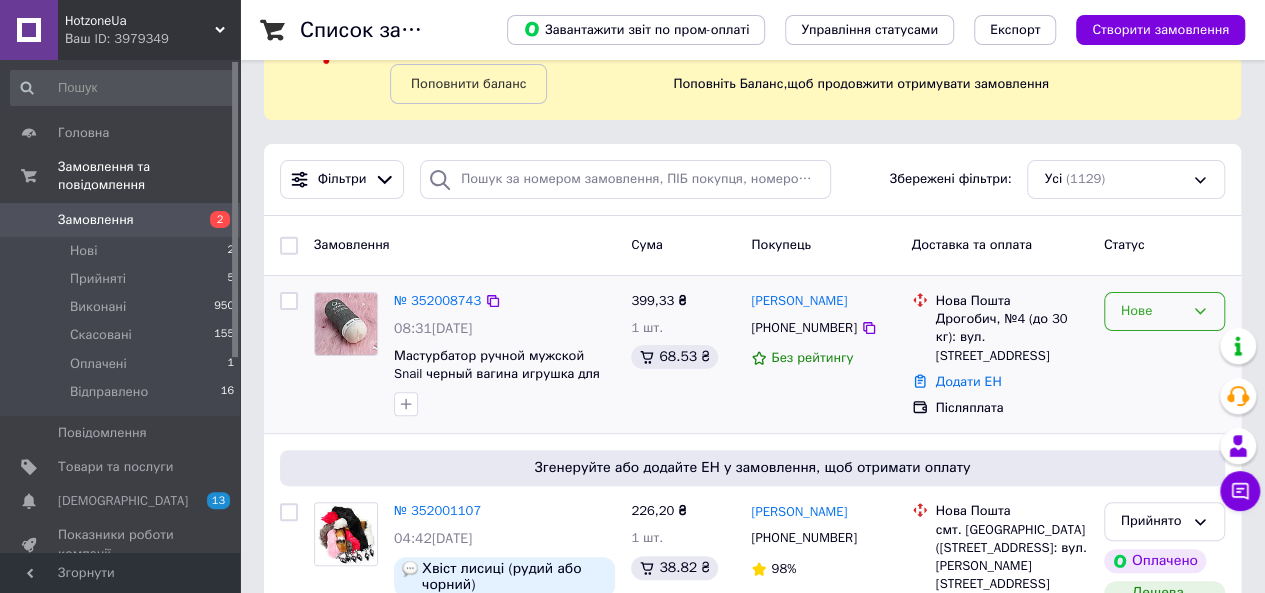 click on "Нове" at bounding box center (1152, 311) 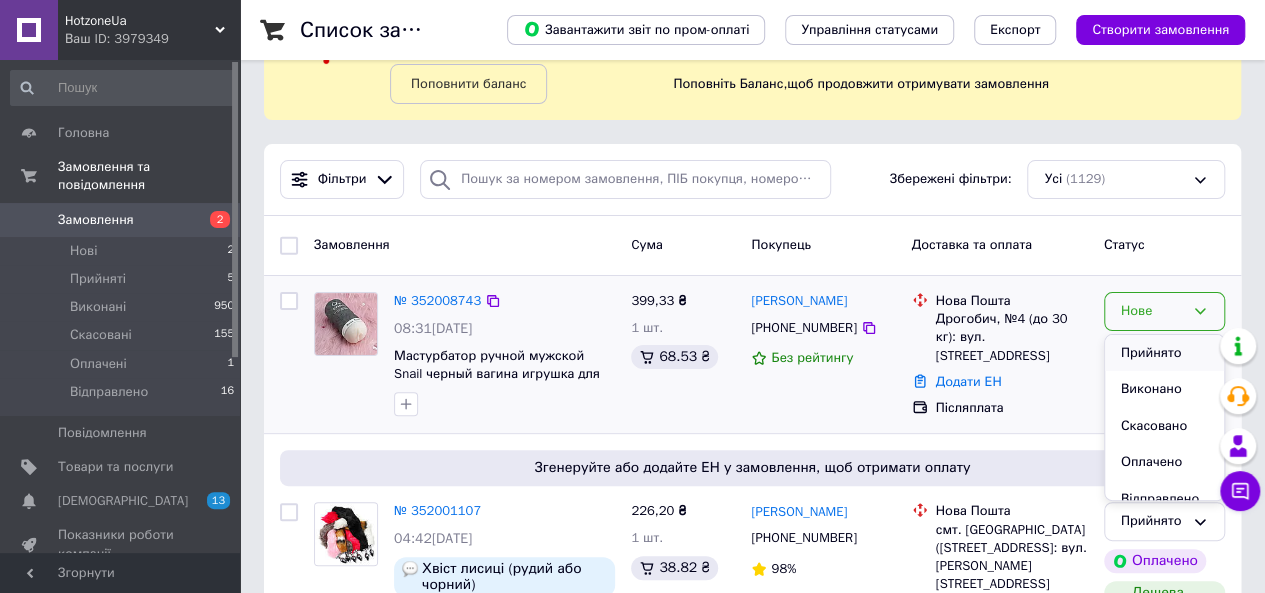 click on "Прийнято" at bounding box center [1164, 353] 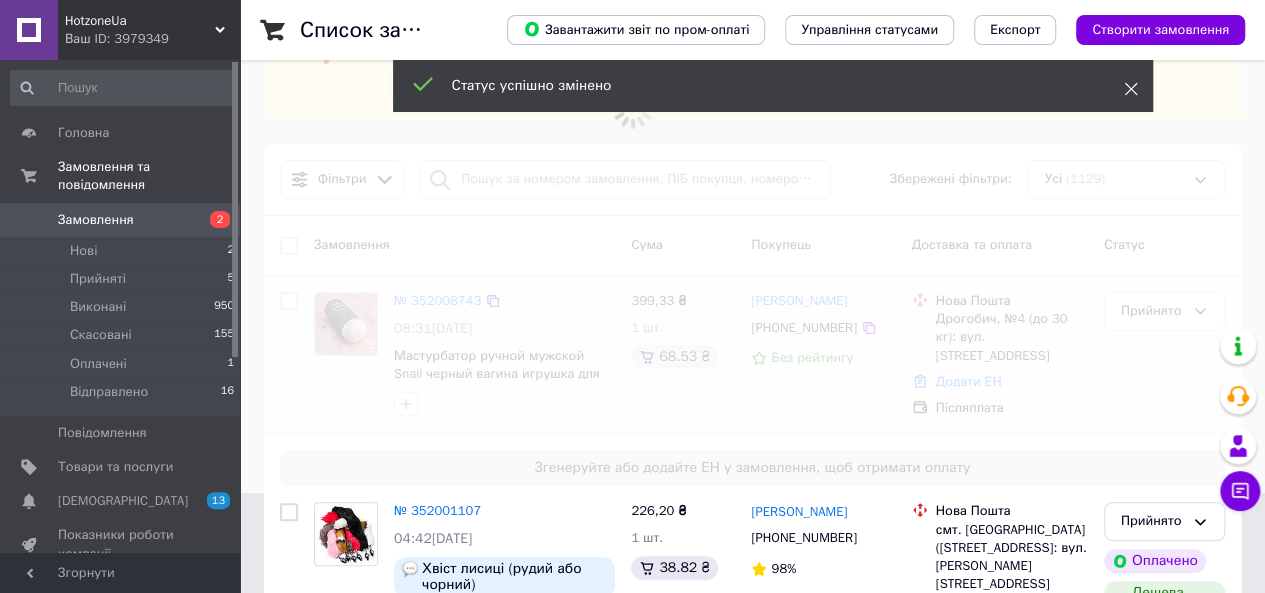 click 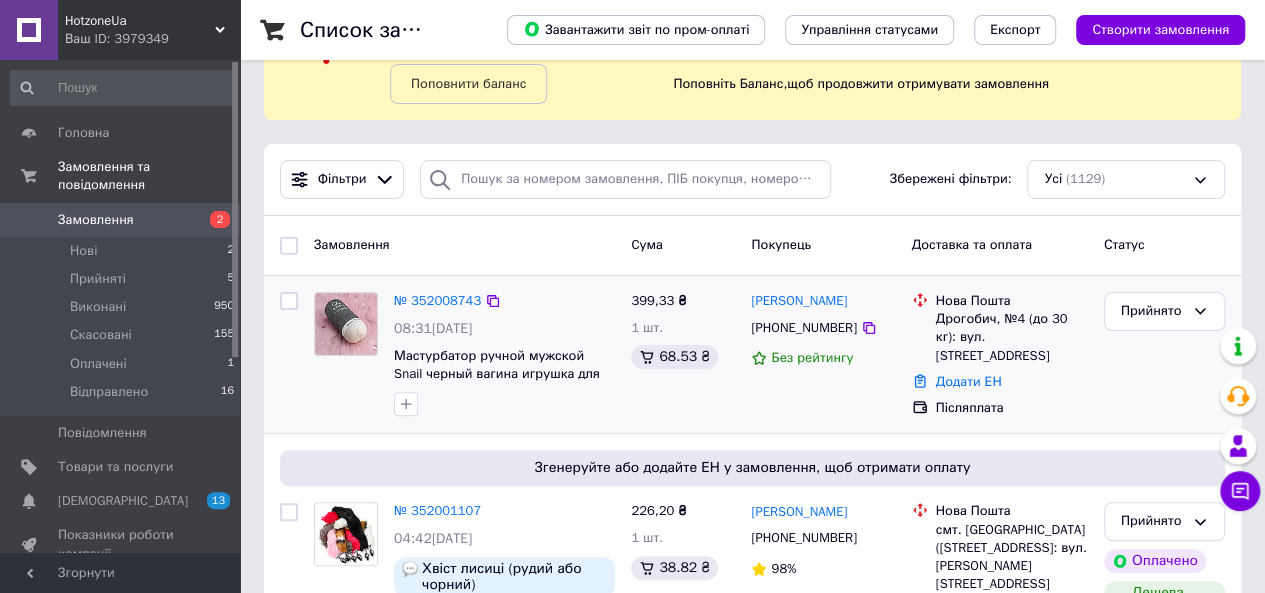 click on "Замовлення 2" at bounding box center [123, 220] 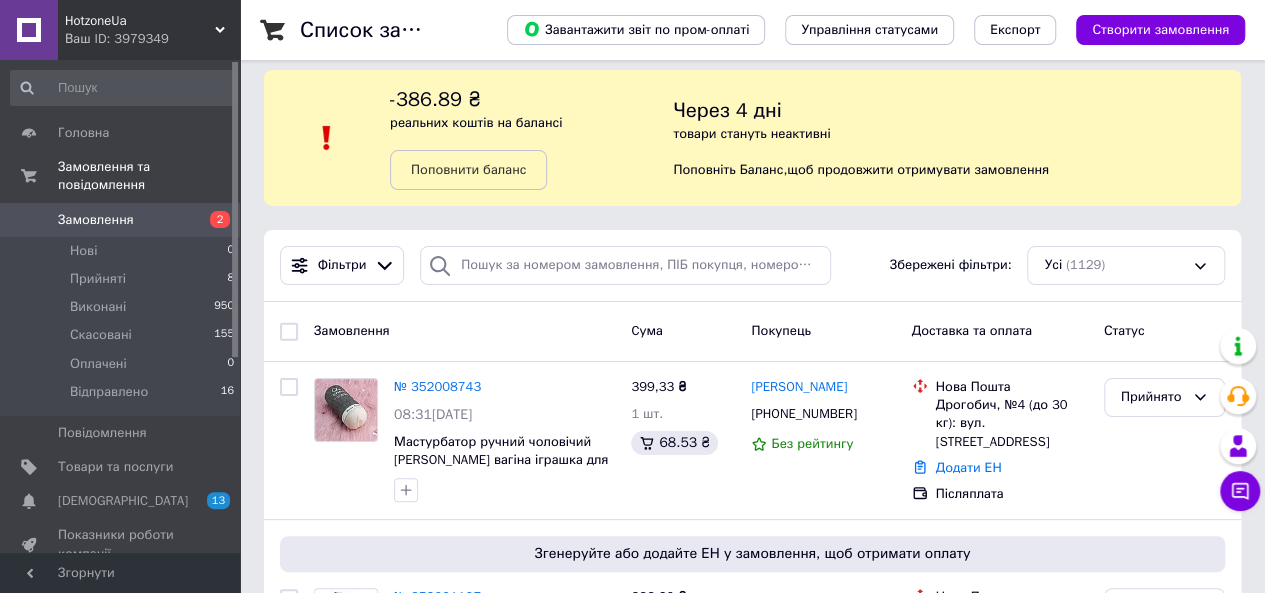 scroll, scrollTop: 100, scrollLeft: 0, axis: vertical 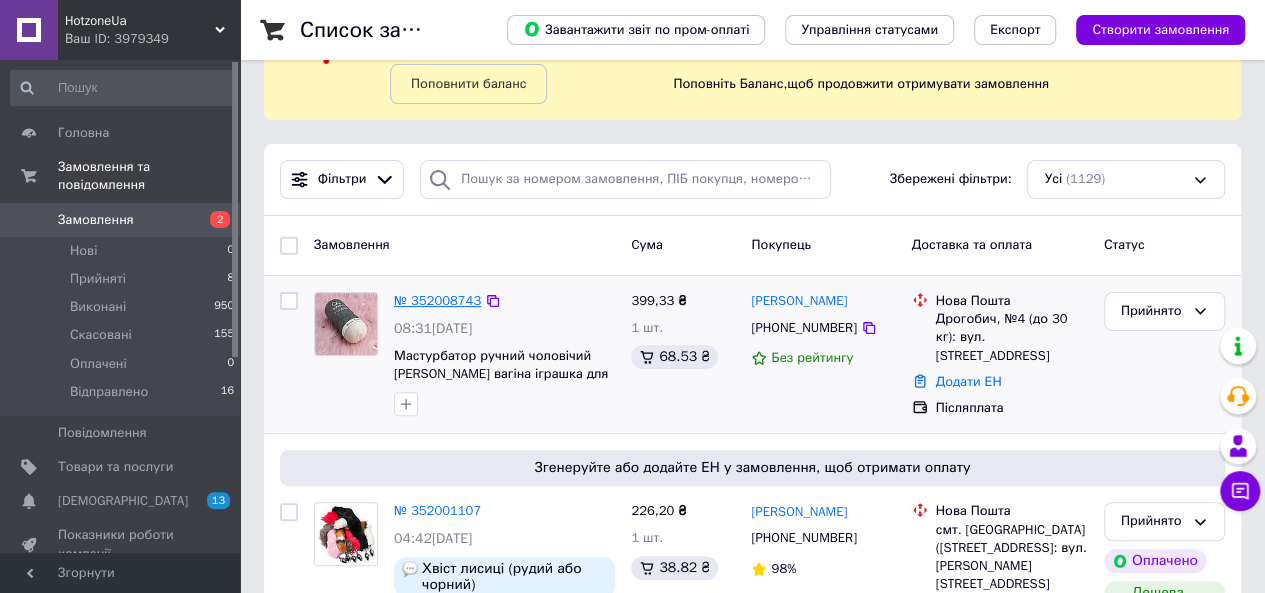click on "№ 352008743" at bounding box center (437, 300) 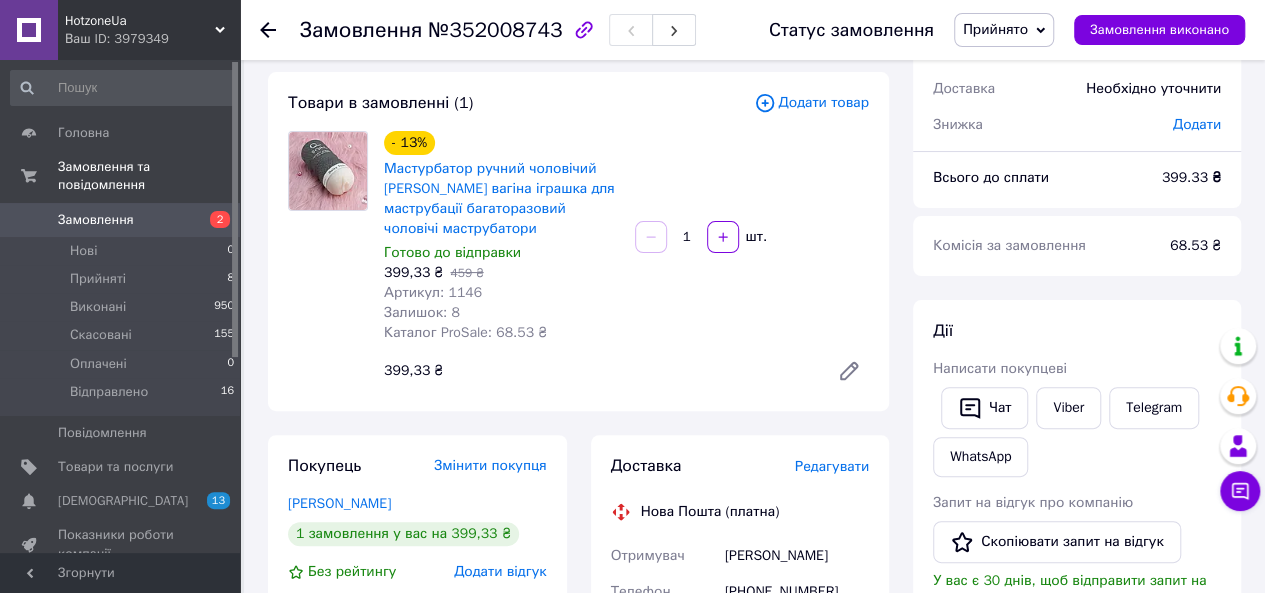 scroll, scrollTop: 400, scrollLeft: 0, axis: vertical 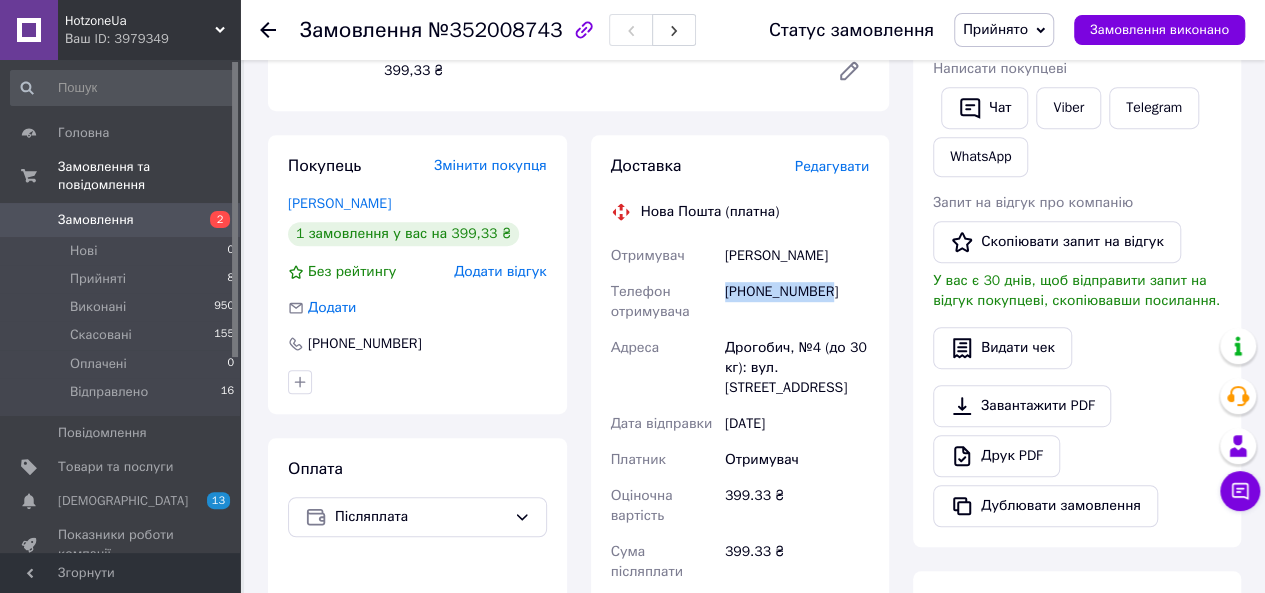 drag, startPoint x: 722, startPoint y: 291, endPoint x: 887, endPoint y: 291, distance: 165 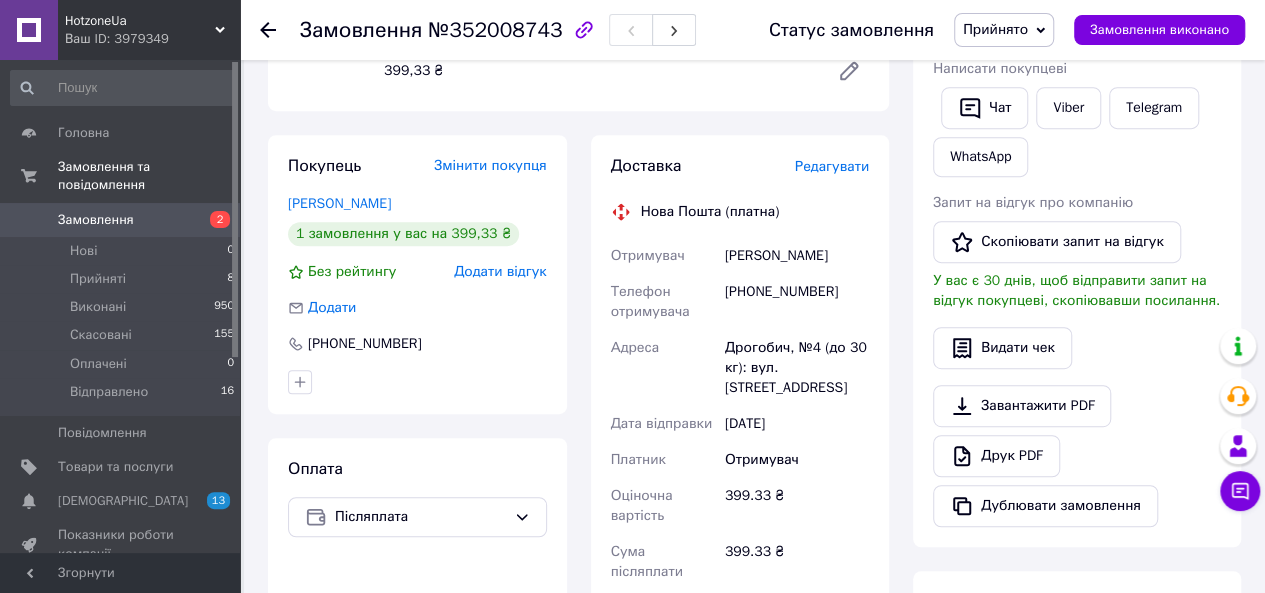 click 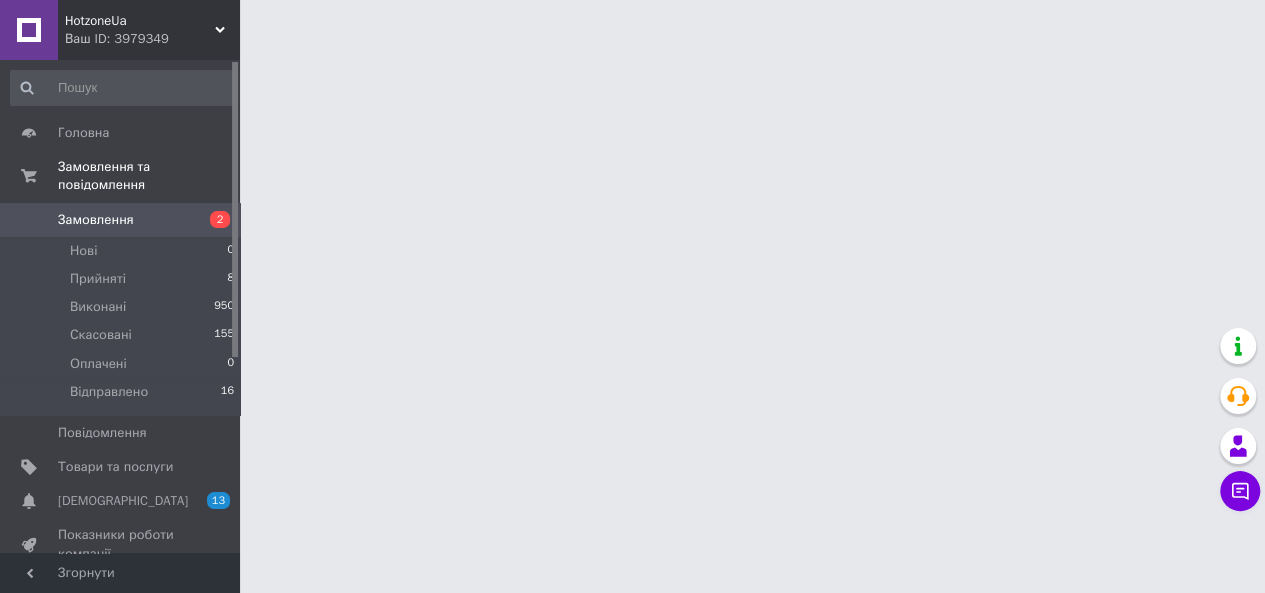 scroll, scrollTop: 0, scrollLeft: 0, axis: both 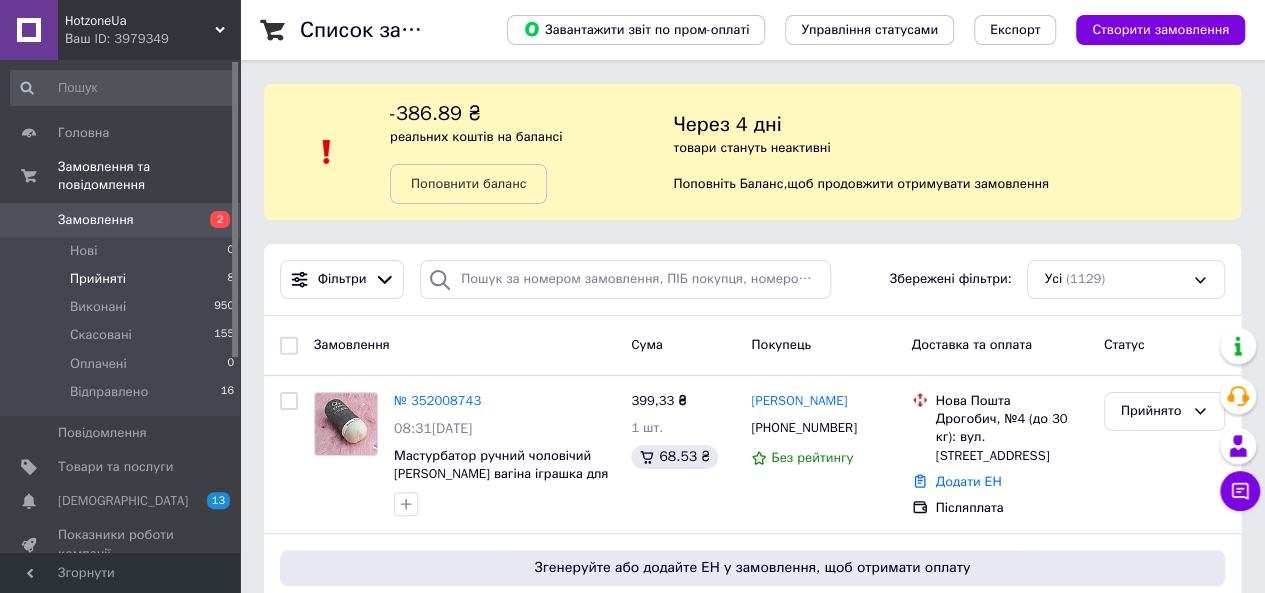 click on "Прийняті" at bounding box center [98, 279] 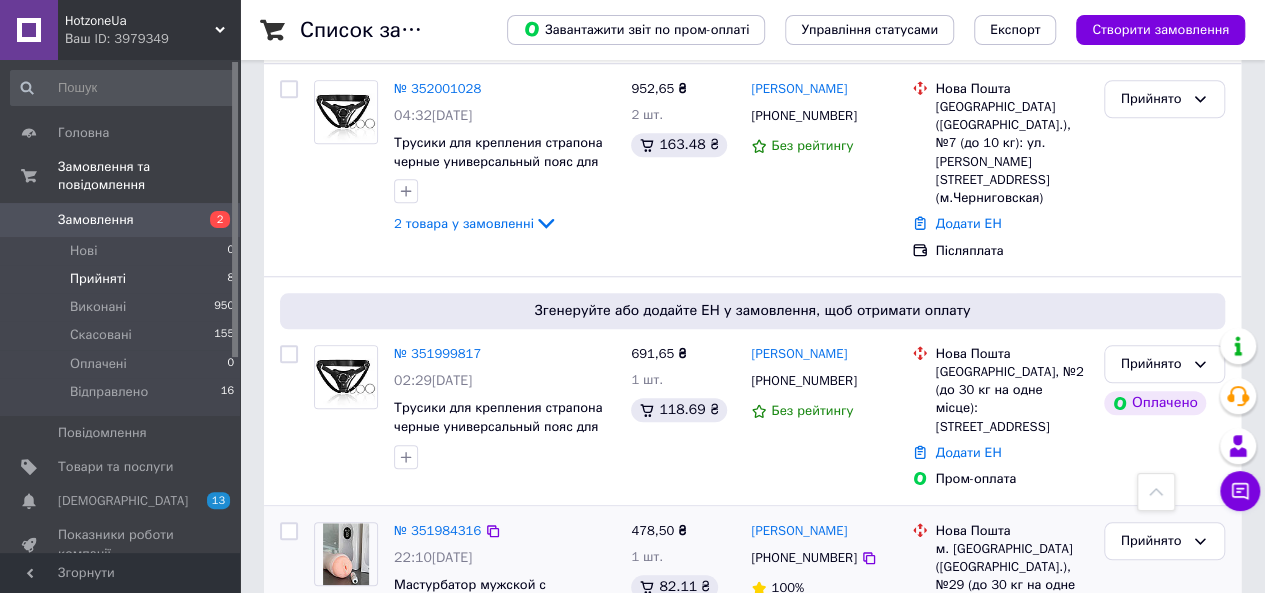 scroll, scrollTop: 930, scrollLeft: 0, axis: vertical 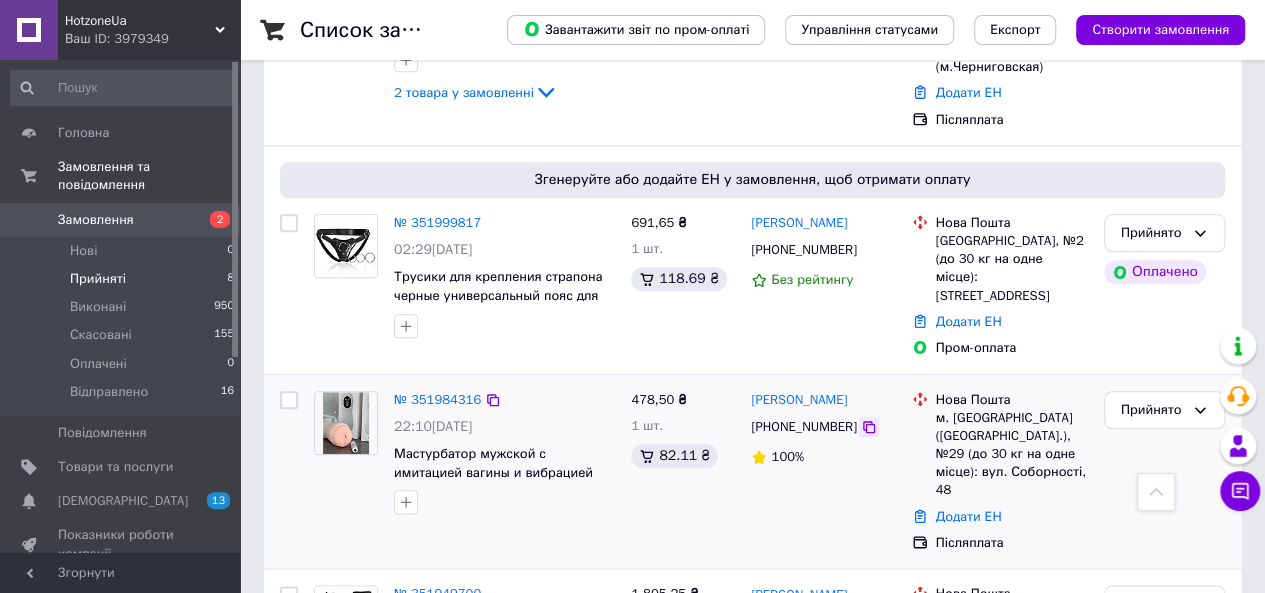 click 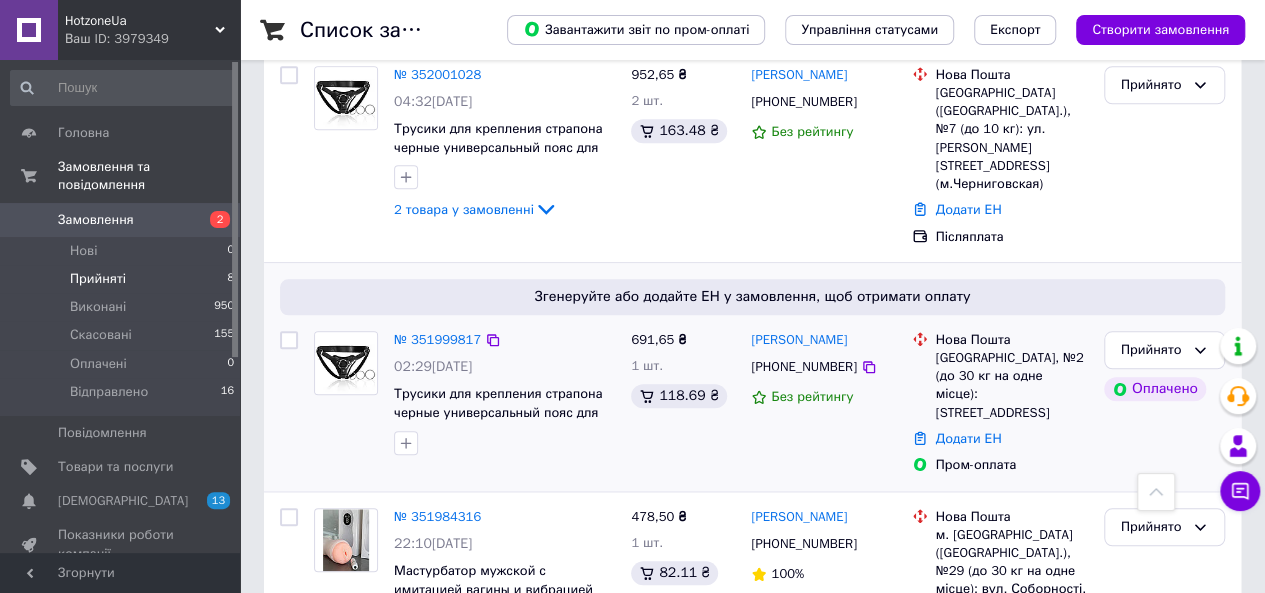 scroll, scrollTop: 830, scrollLeft: 0, axis: vertical 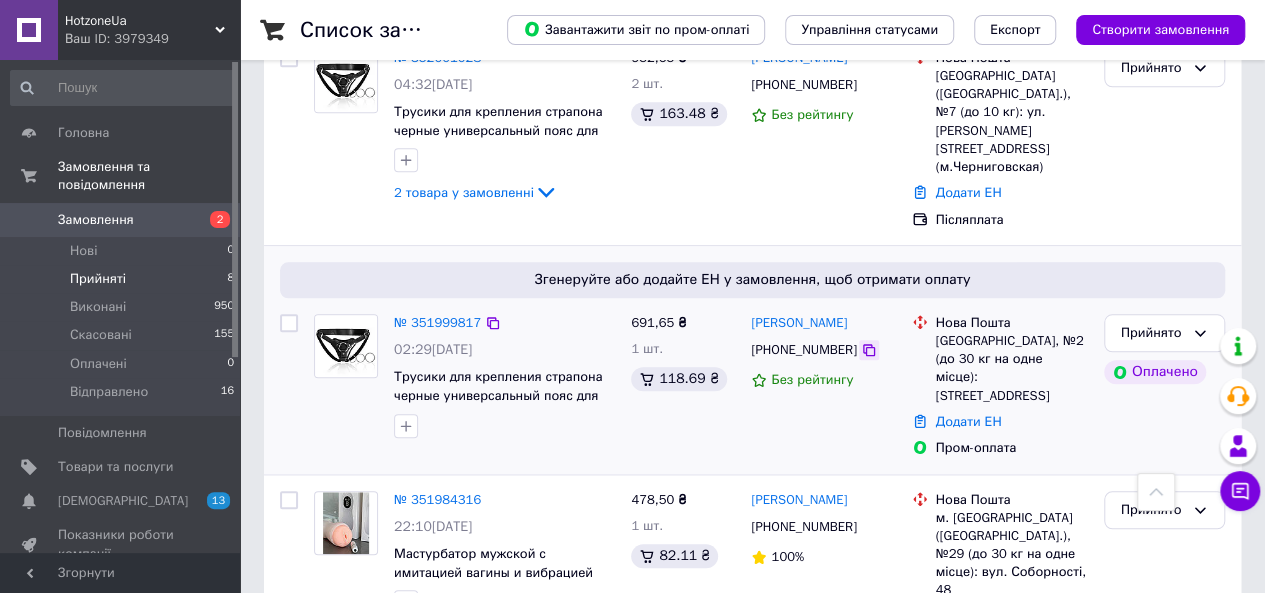 click 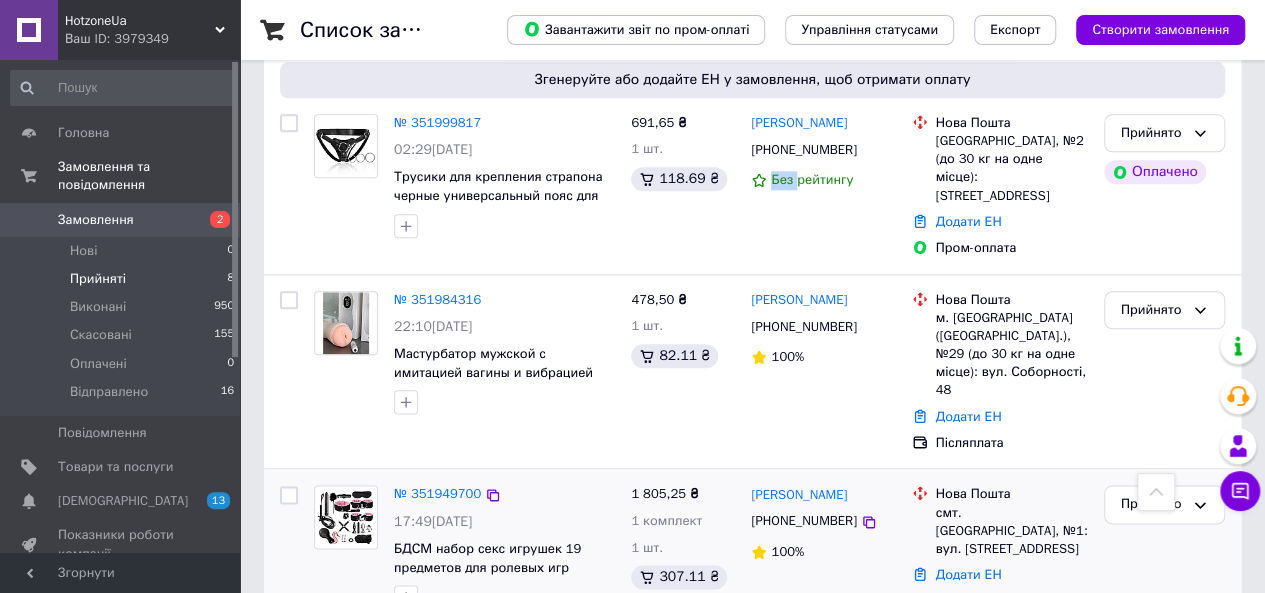 scroll, scrollTop: 930, scrollLeft: 0, axis: vertical 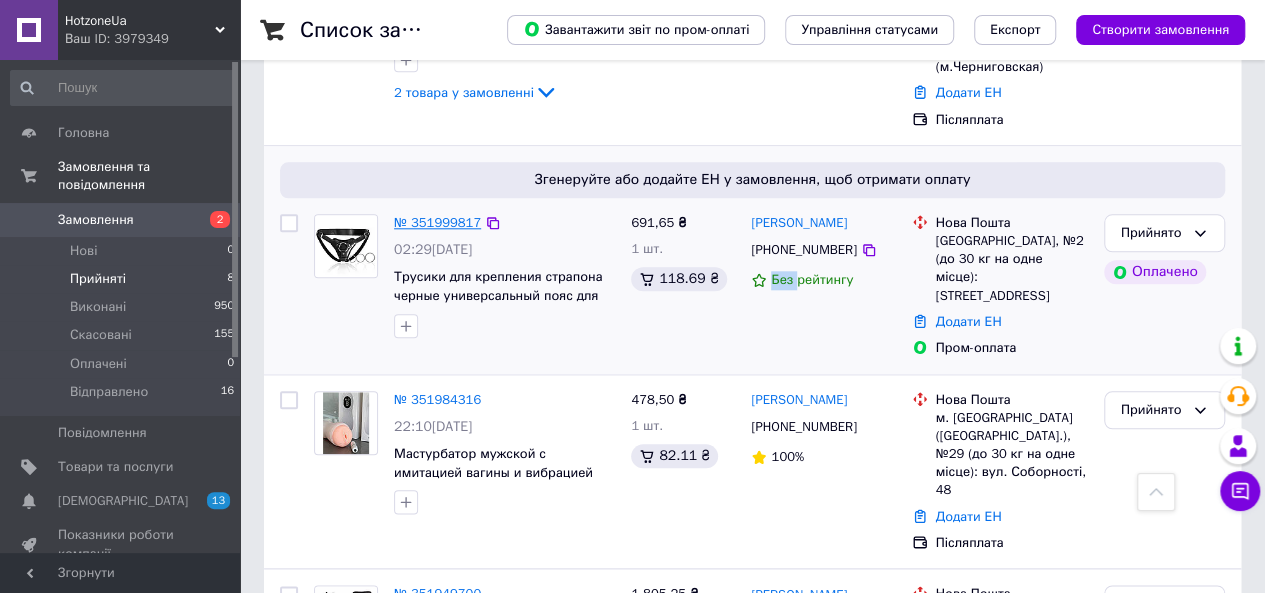 click on "№ 351999817" at bounding box center [437, 222] 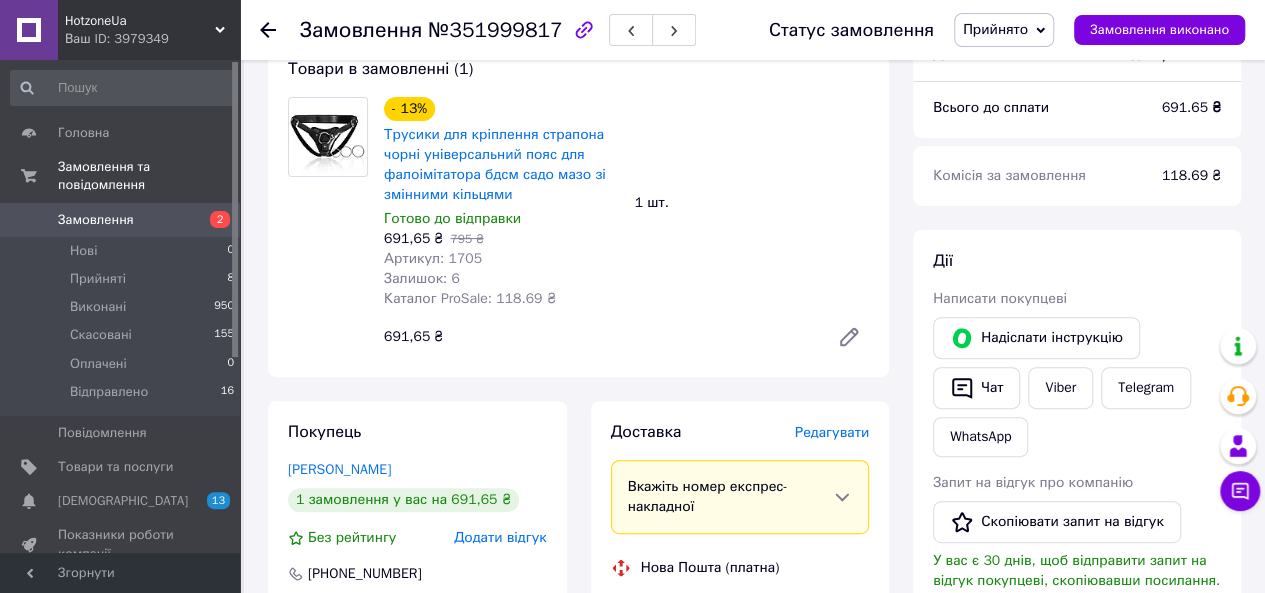 scroll, scrollTop: 200, scrollLeft: 0, axis: vertical 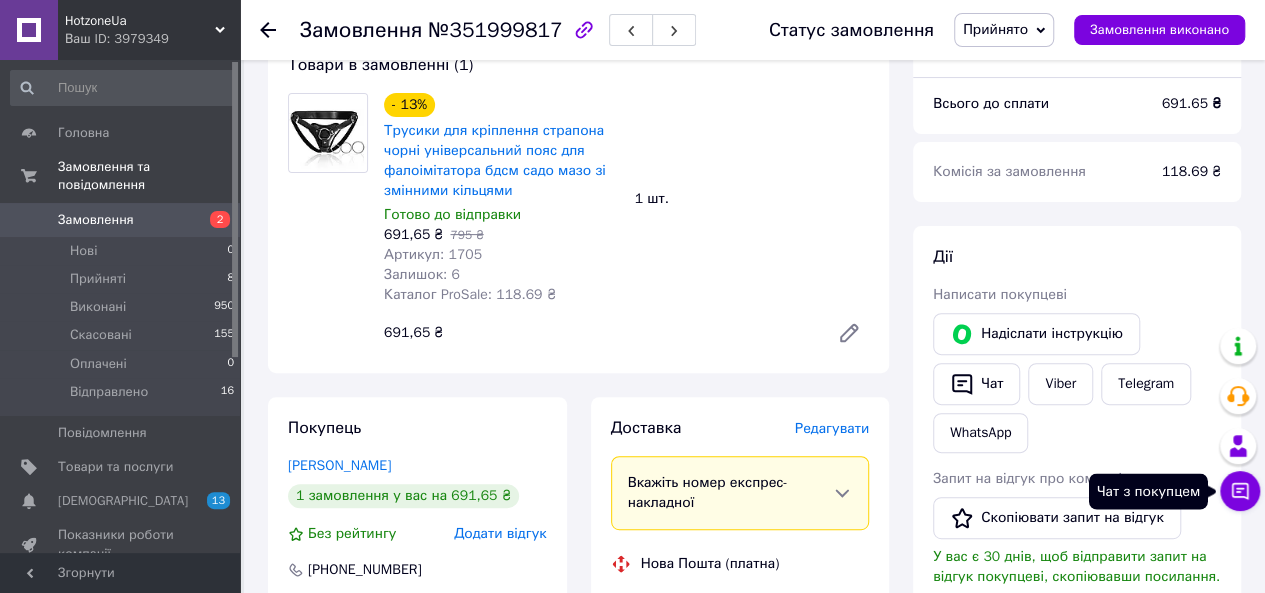 click 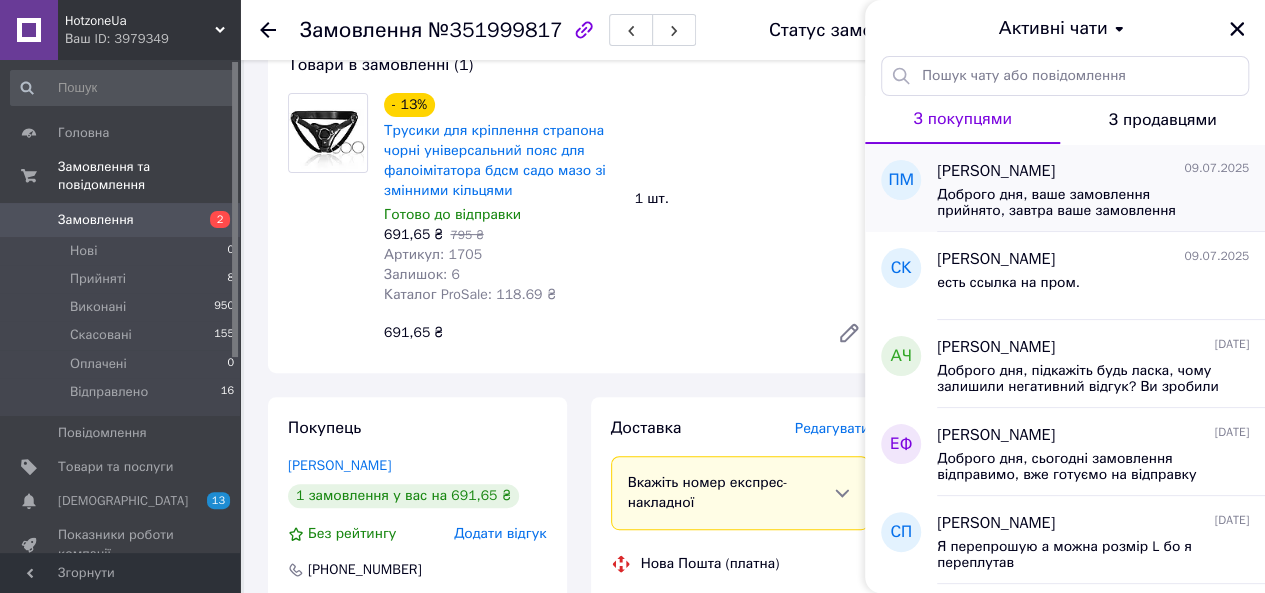 click on "[PERSON_NAME] [DATE]" at bounding box center [1093, 171] 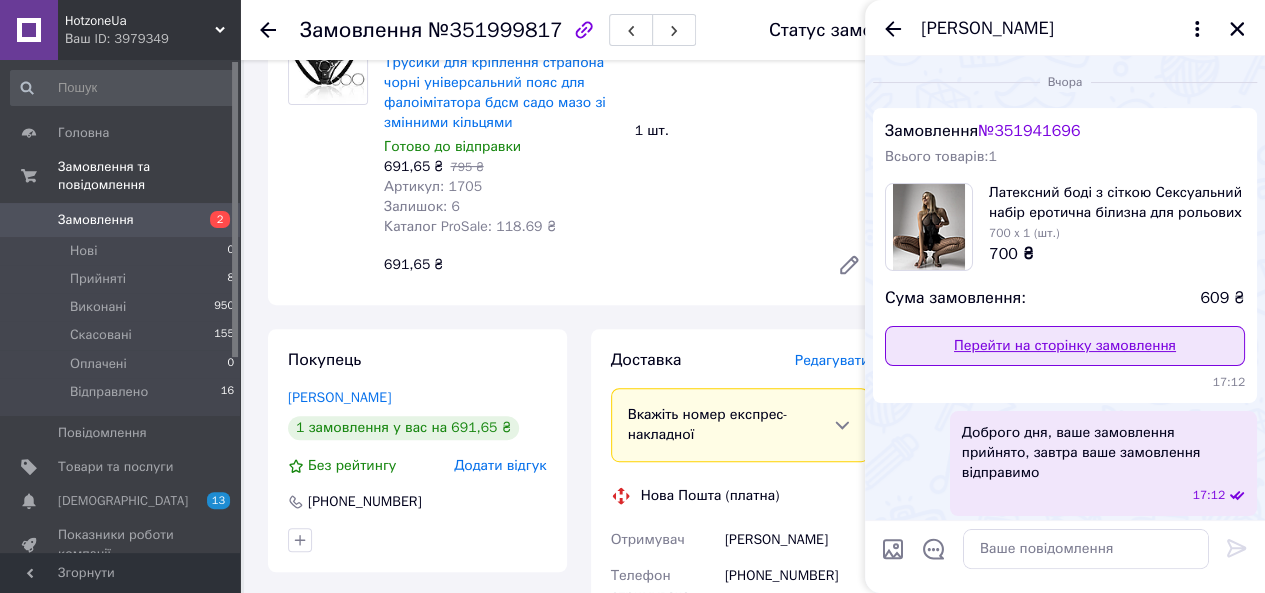 scroll, scrollTop: 300, scrollLeft: 0, axis: vertical 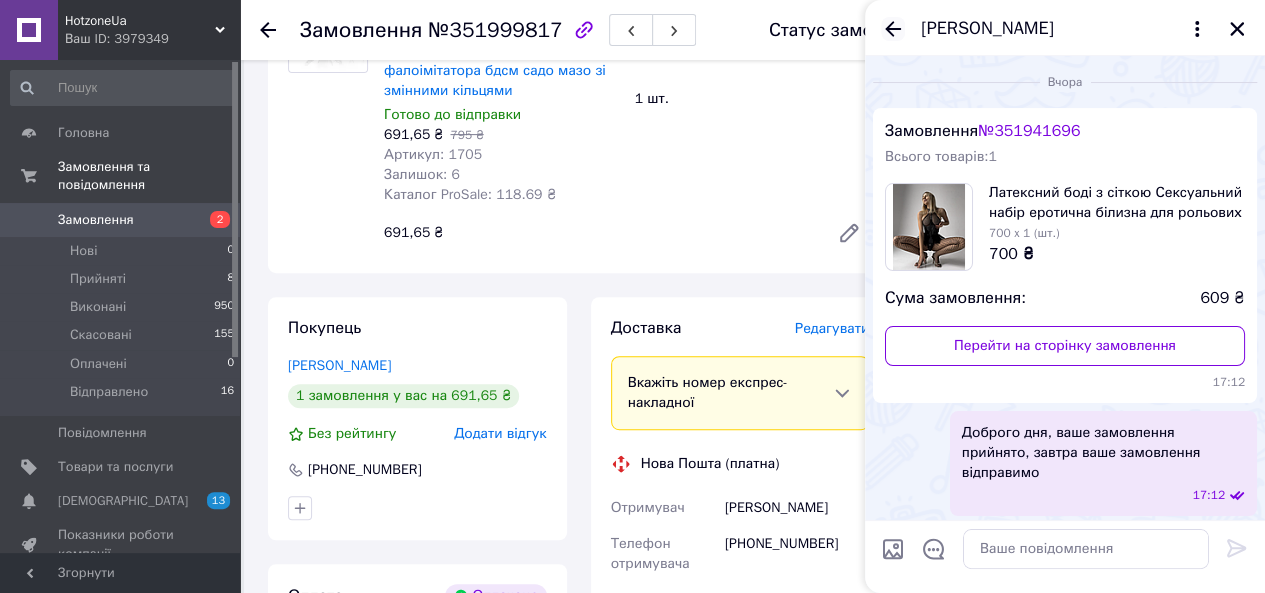 click 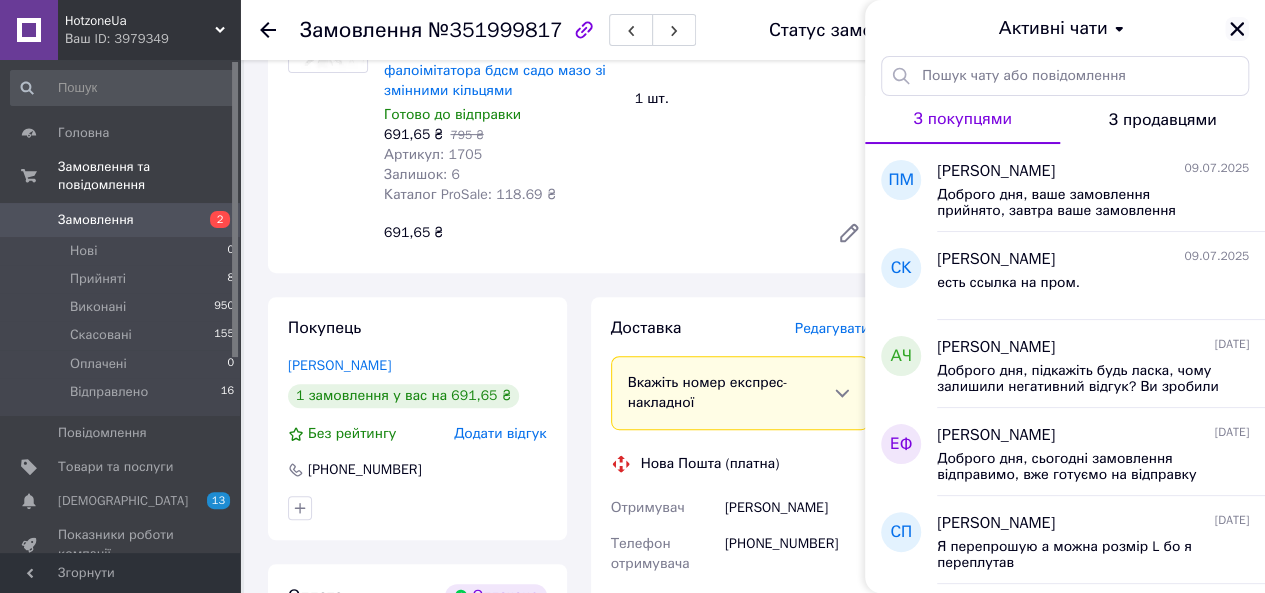 click 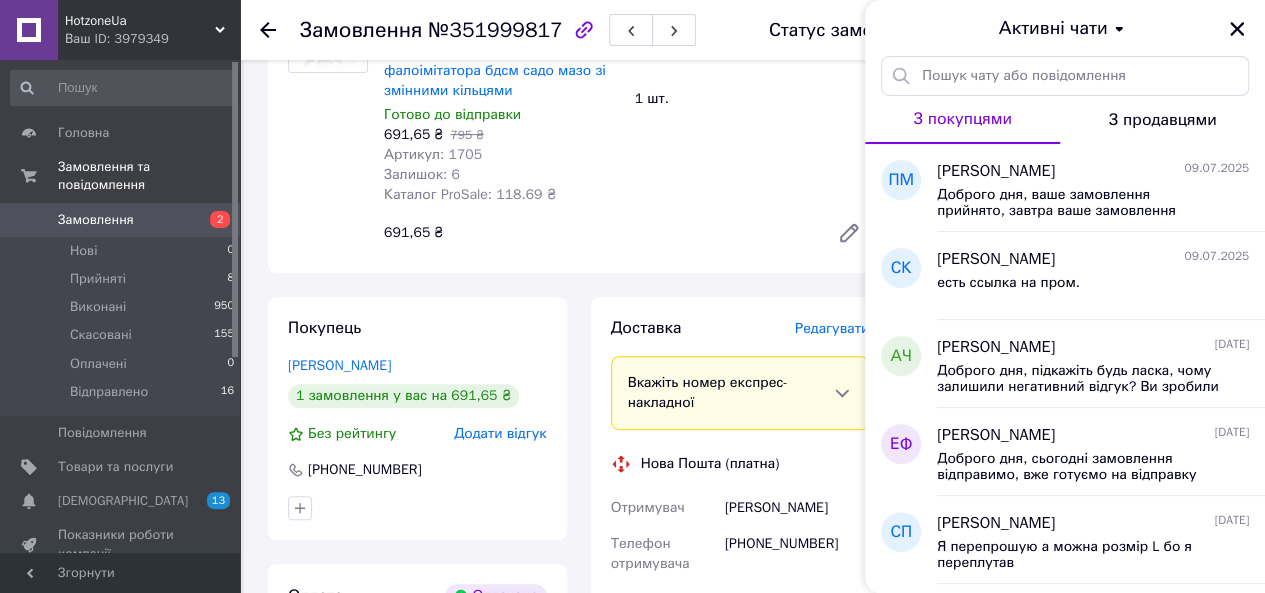 click 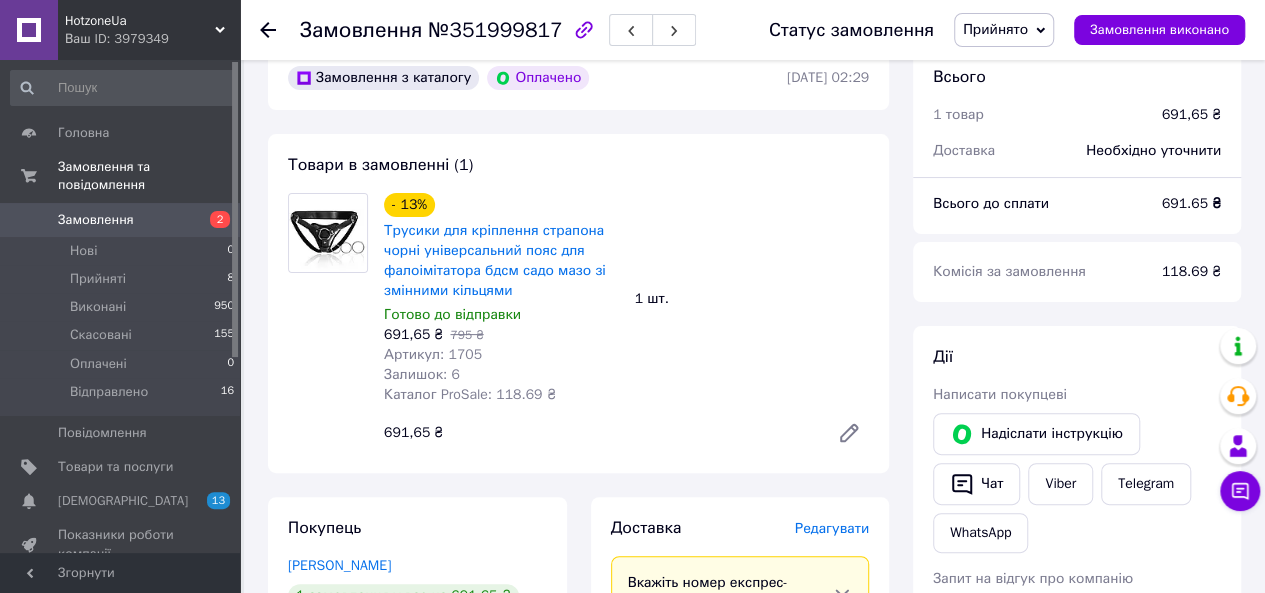 scroll, scrollTop: 200, scrollLeft: 0, axis: vertical 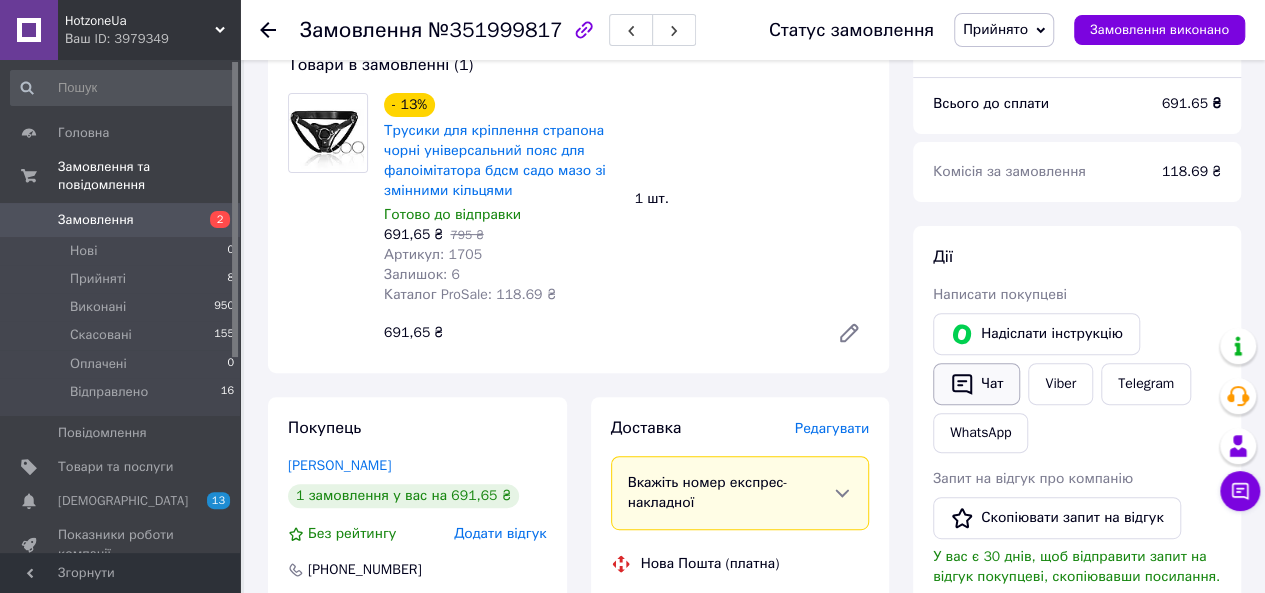 click 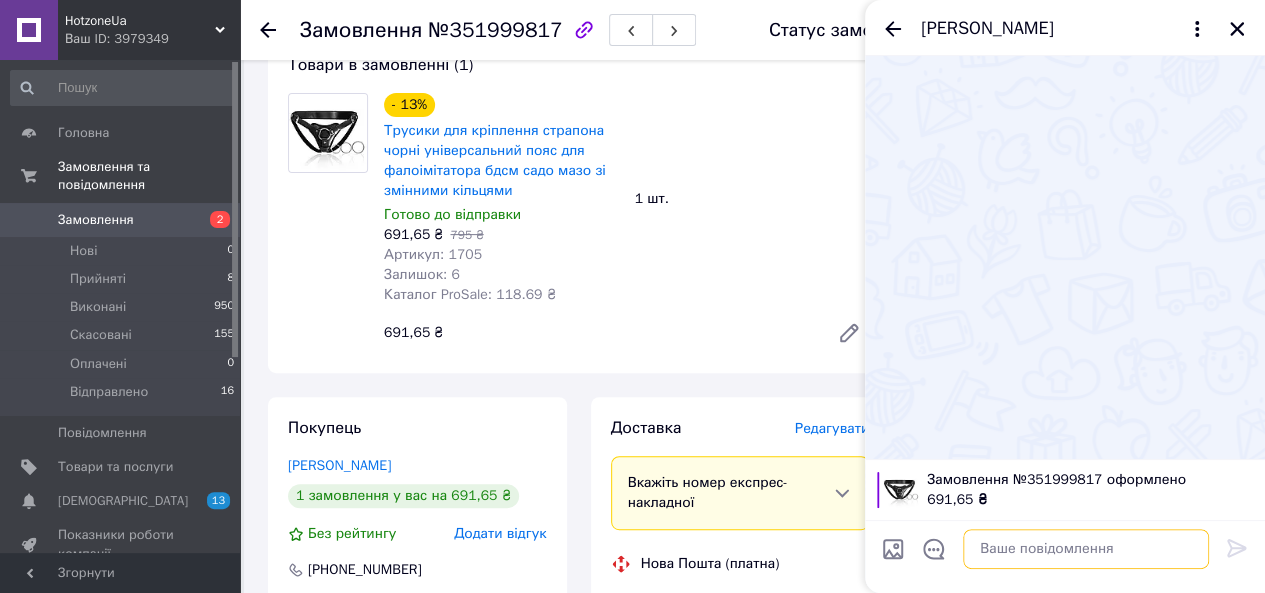click at bounding box center [1086, 549] 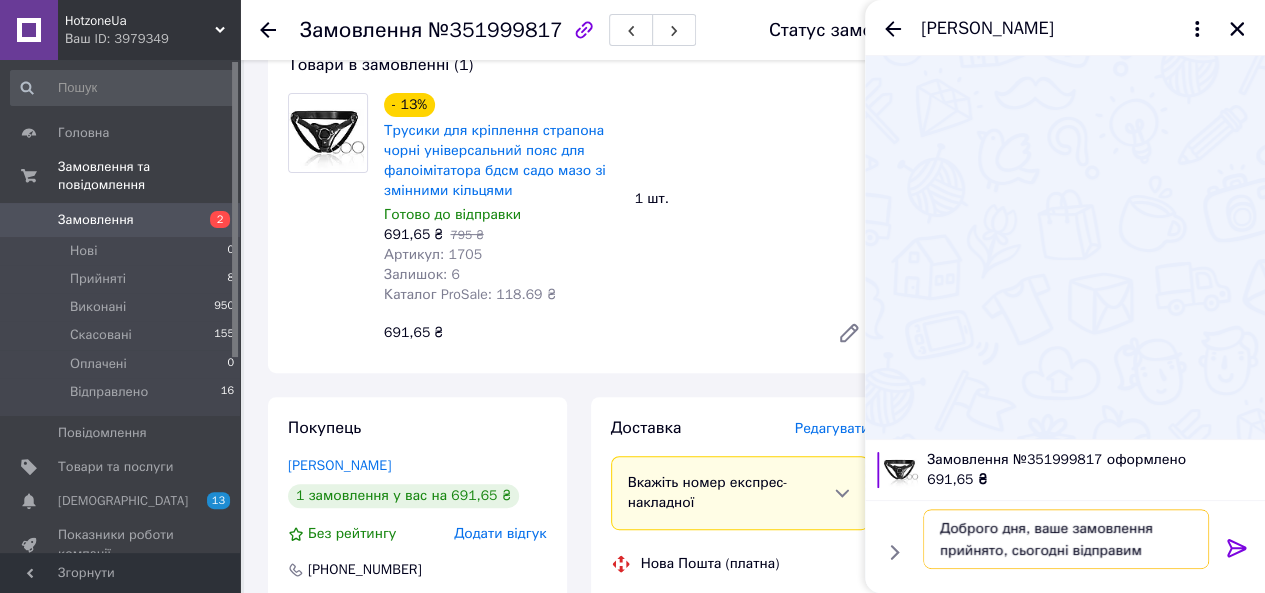 type on "Доброго дня, ваше замовлення прийнято, сьогодні відправимо" 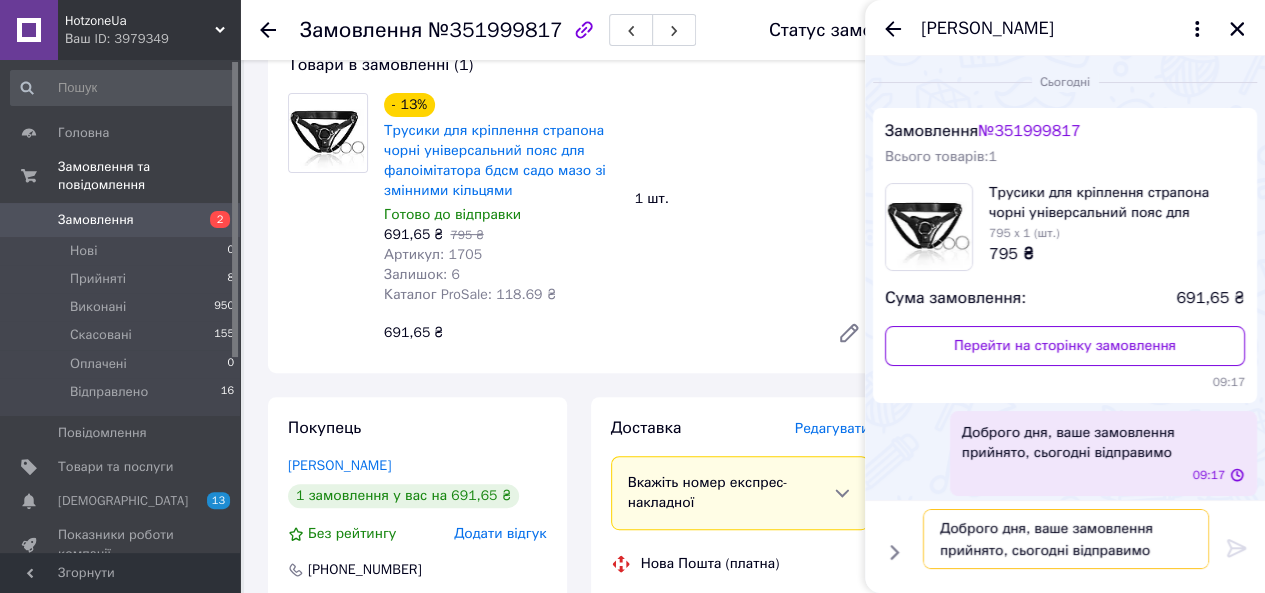 type 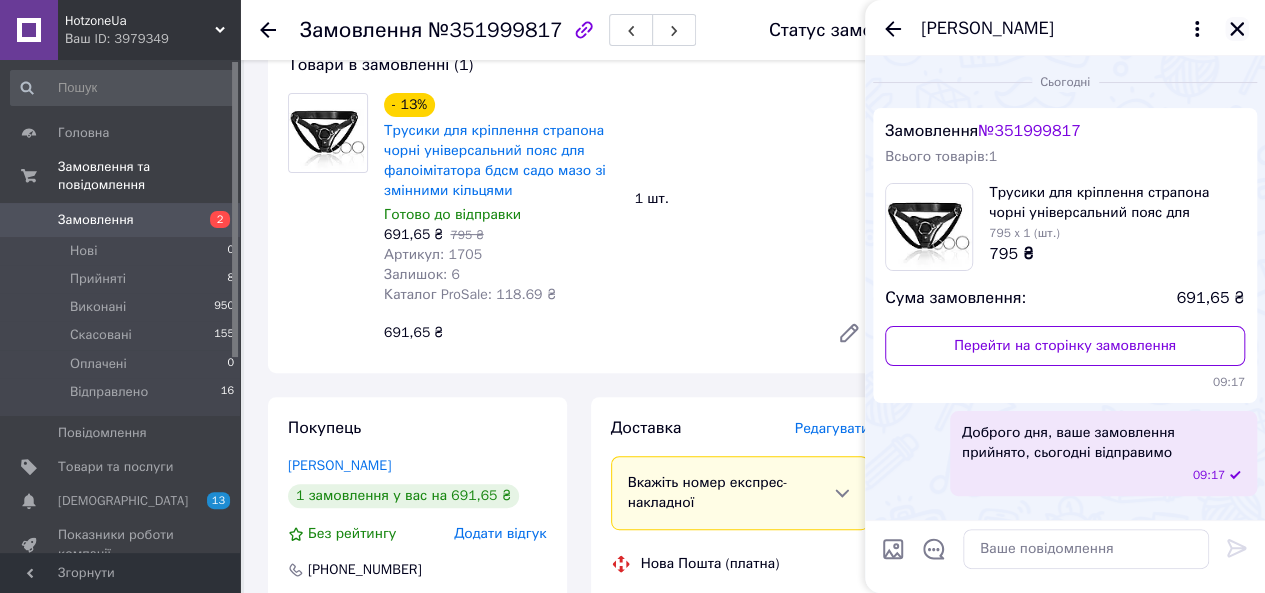 click at bounding box center [1237, 29] 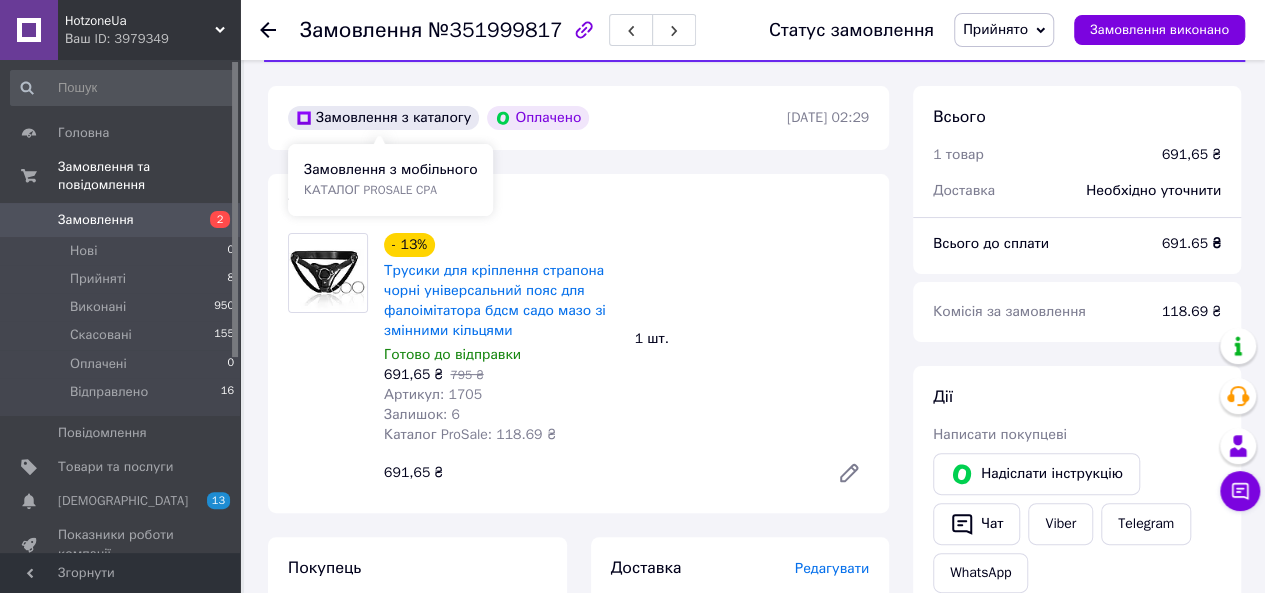 scroll, scrollTop: 0, scrollLeft: 0, axis: both 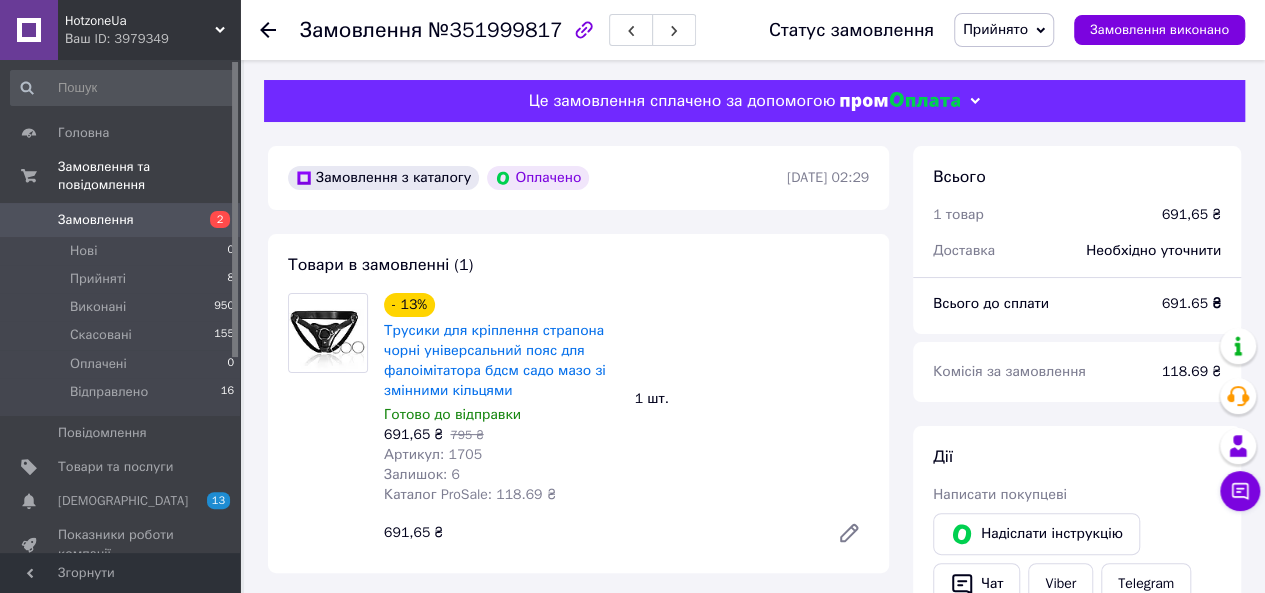 click 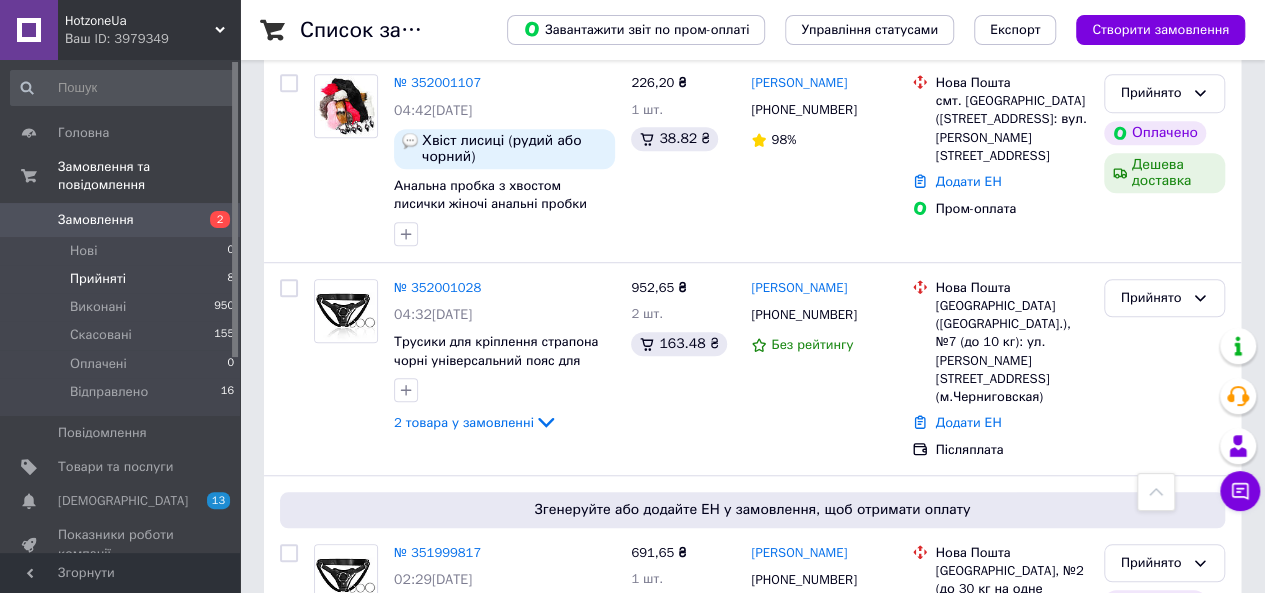 scroll, scrollTop: 700, scrollLeft: 0, axis: vertical 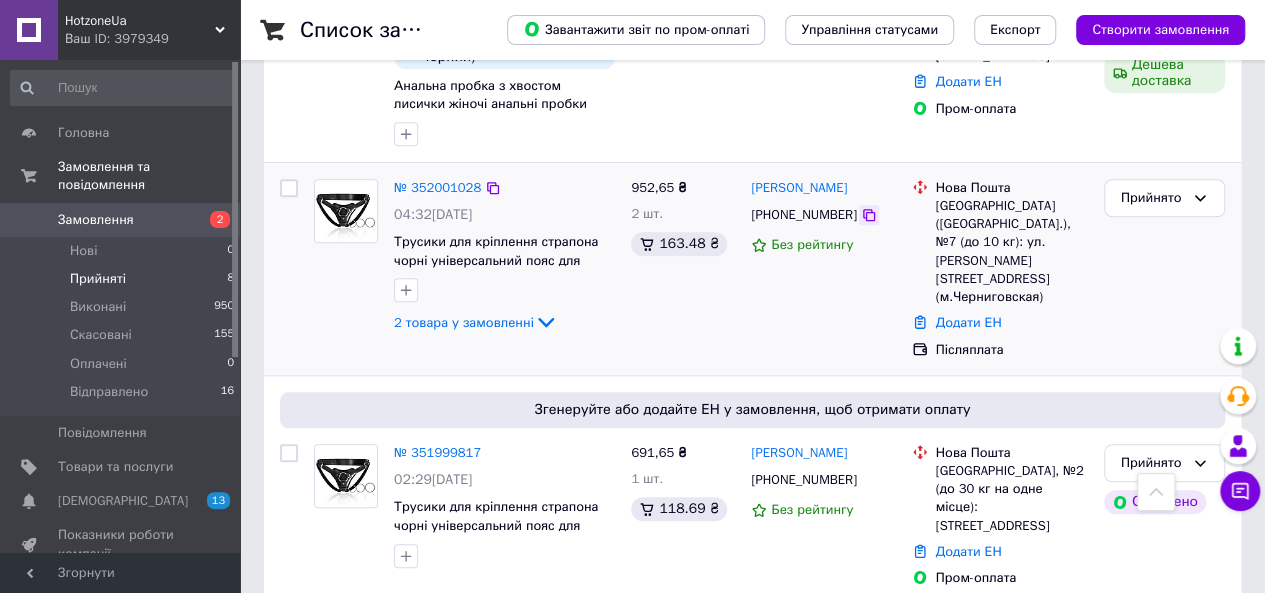 click 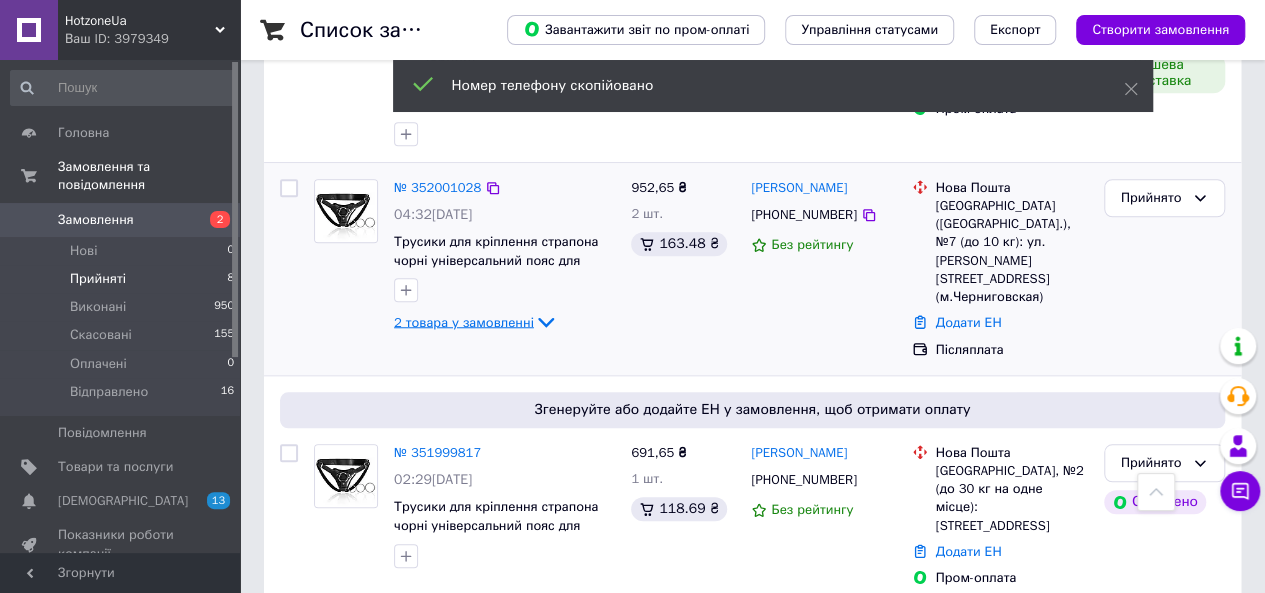 click on "2 товара у замовленні" at bounding box center (464, 321) 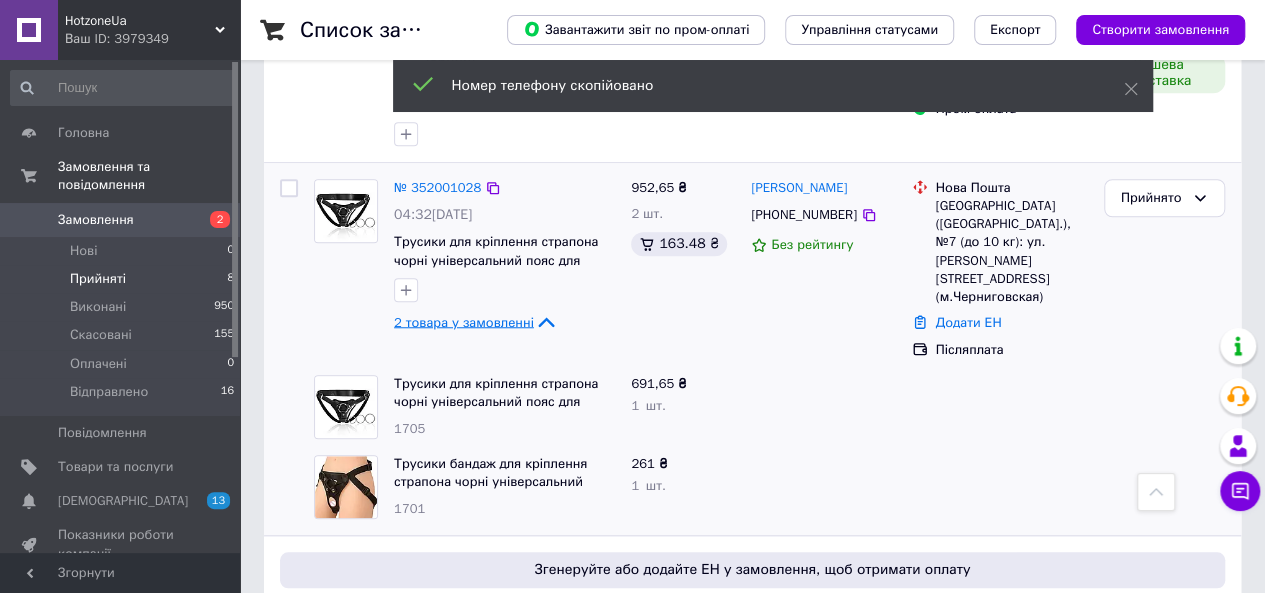 click on "2 товара у замовленні" at bounding box center [464, 321] 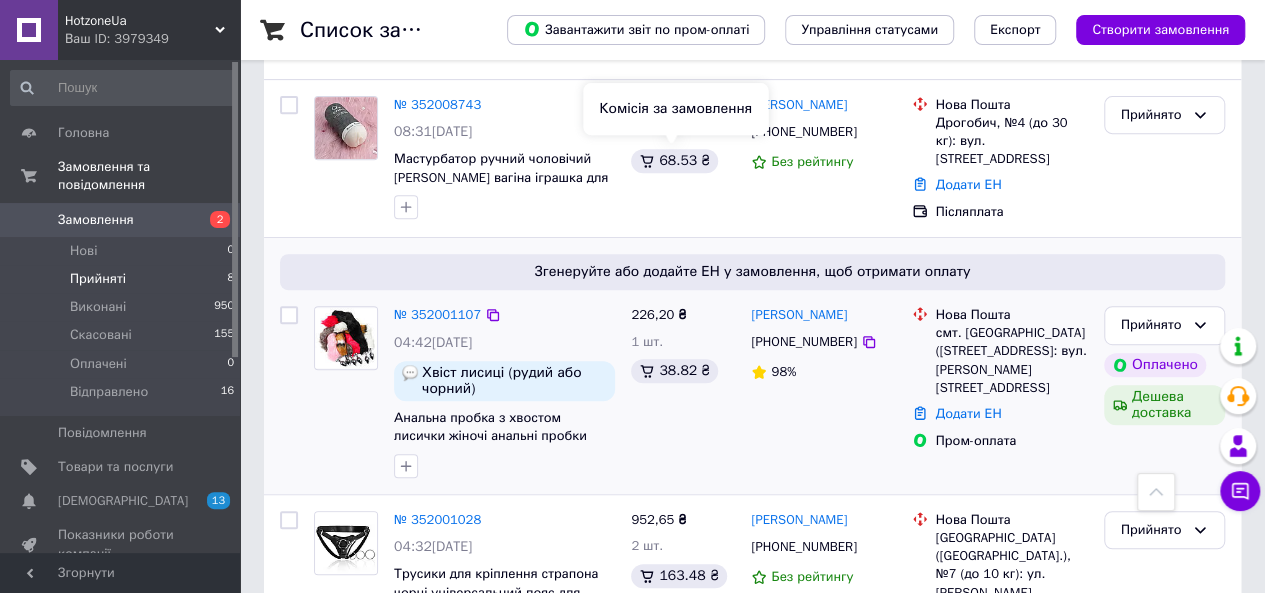 scroll, scrollTop: 400, scrollLeft: 0, axis: vertical 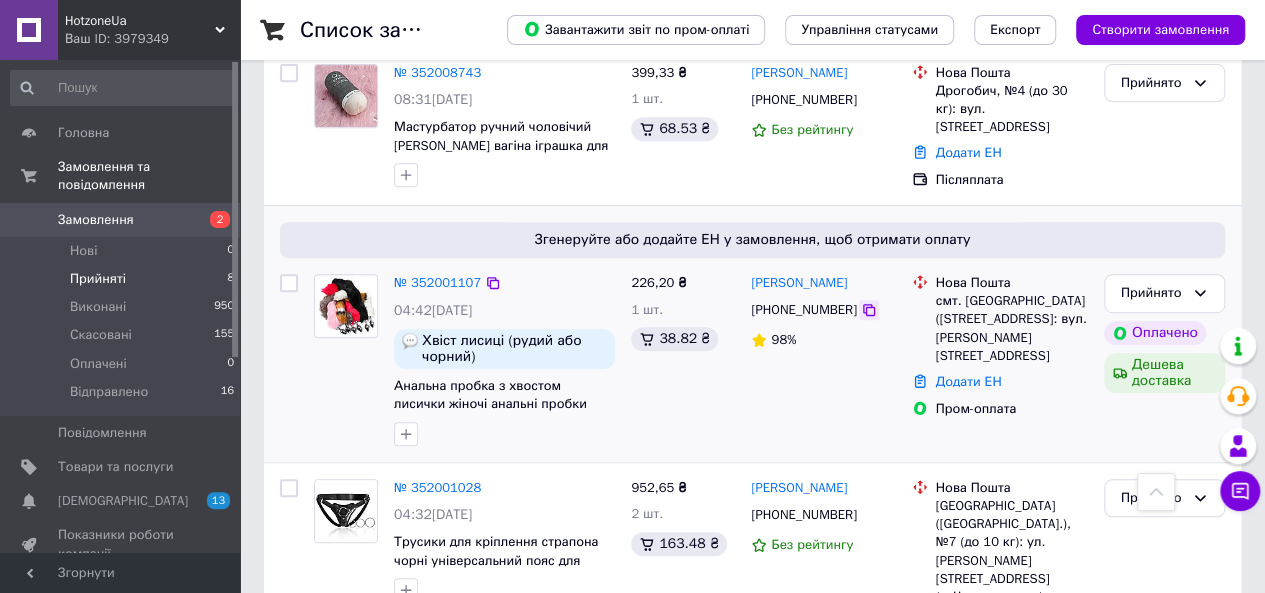 click 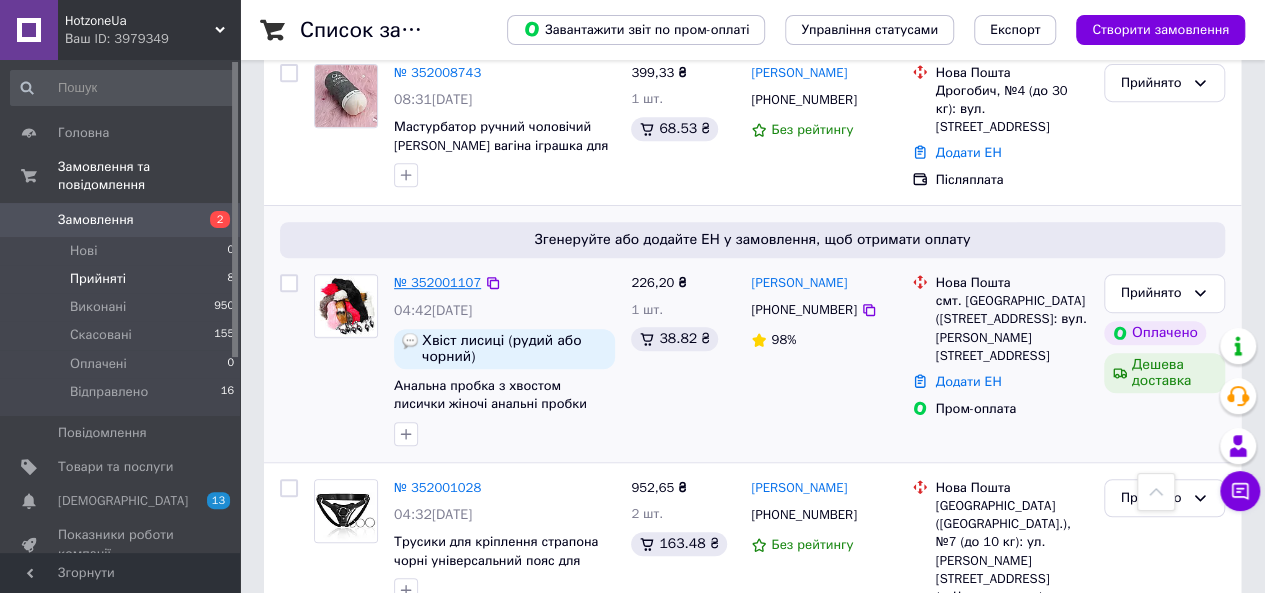 click on "№ 352001107" at bounding box center (437, 282) 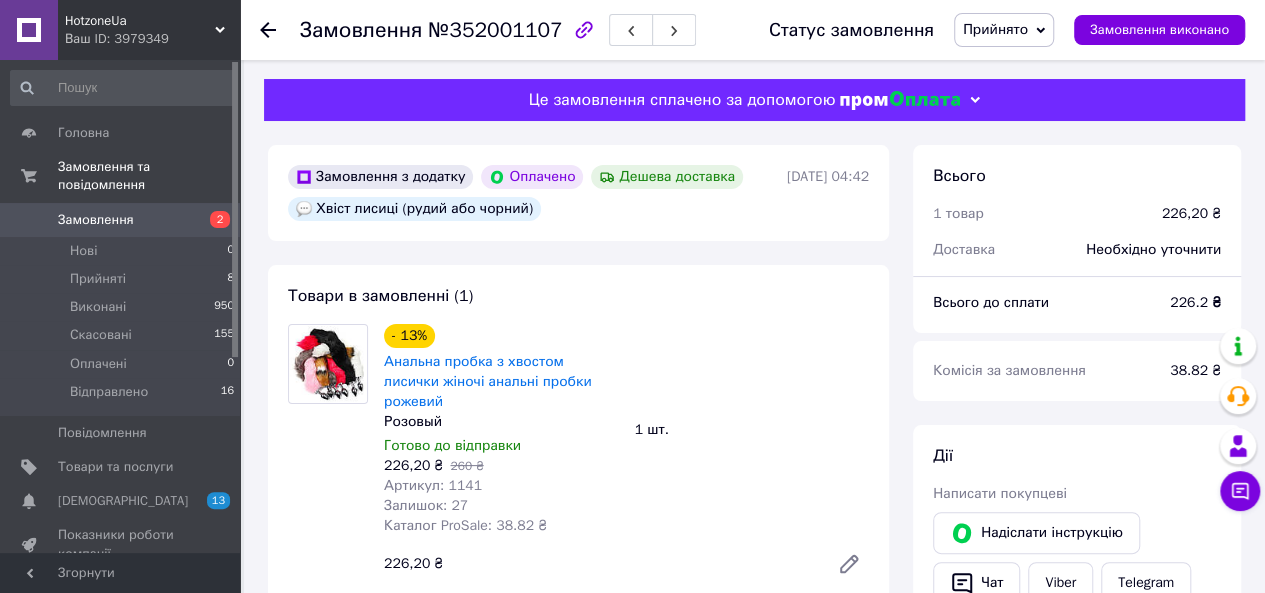 scroll, scrollTop: 0, scrollLeft: 0, axis: both 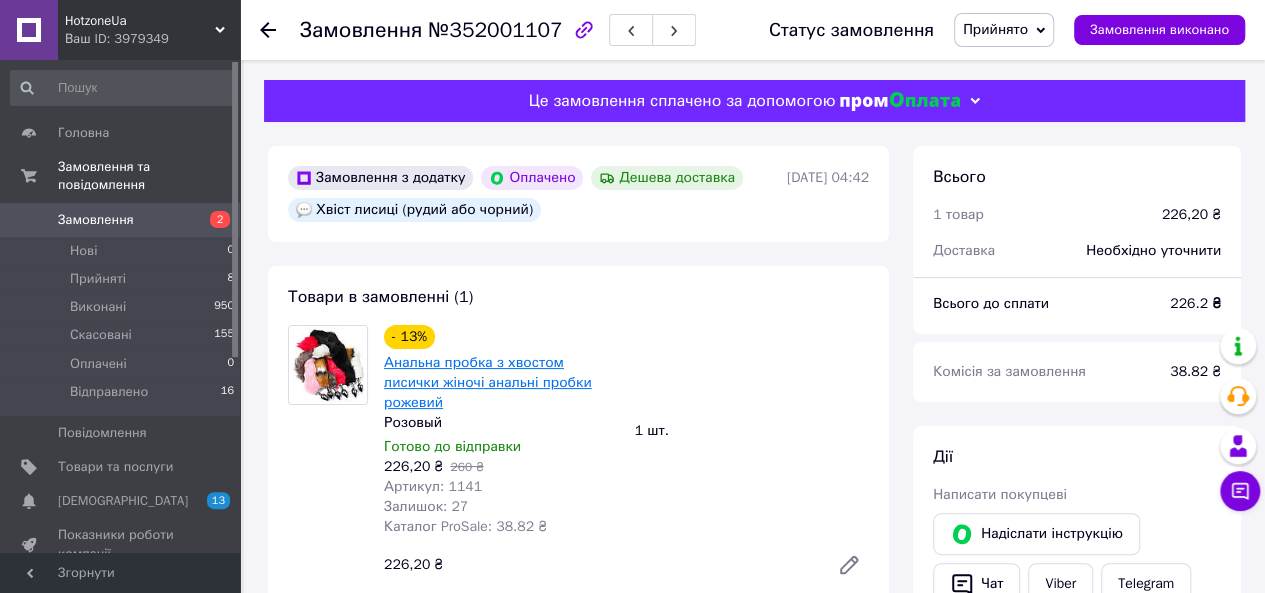 click on "Анальна пробка з хвостом лисички жіночі анальні пробки рожевий" at bounding box center [488, 382] 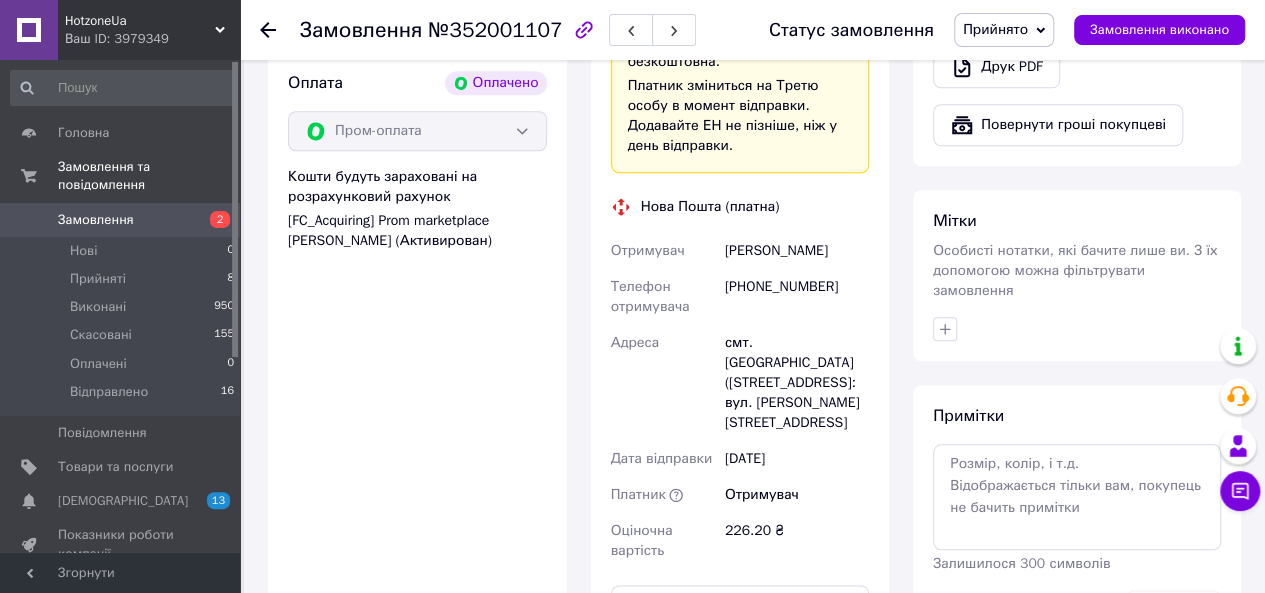 scroll, scrollTop: 900, scrollLeft: 0, axis: vertical 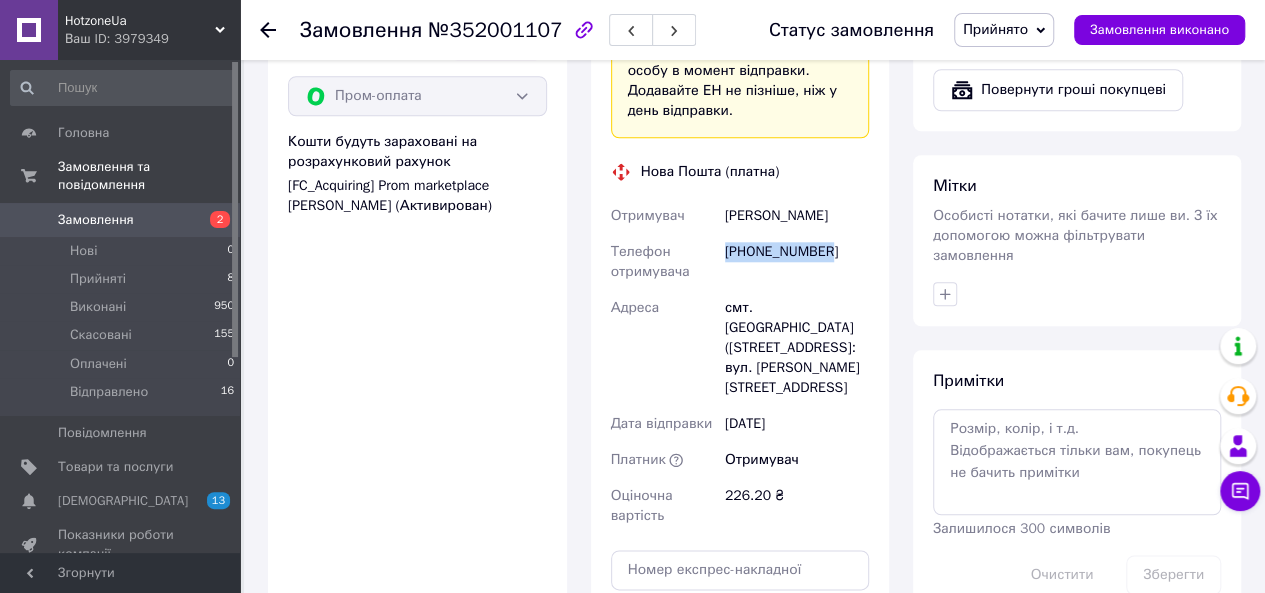 drag, startPoint x: 726, startPoint y: 195, endPoint x: 863, endPoint y: 189, distance: 137.13132 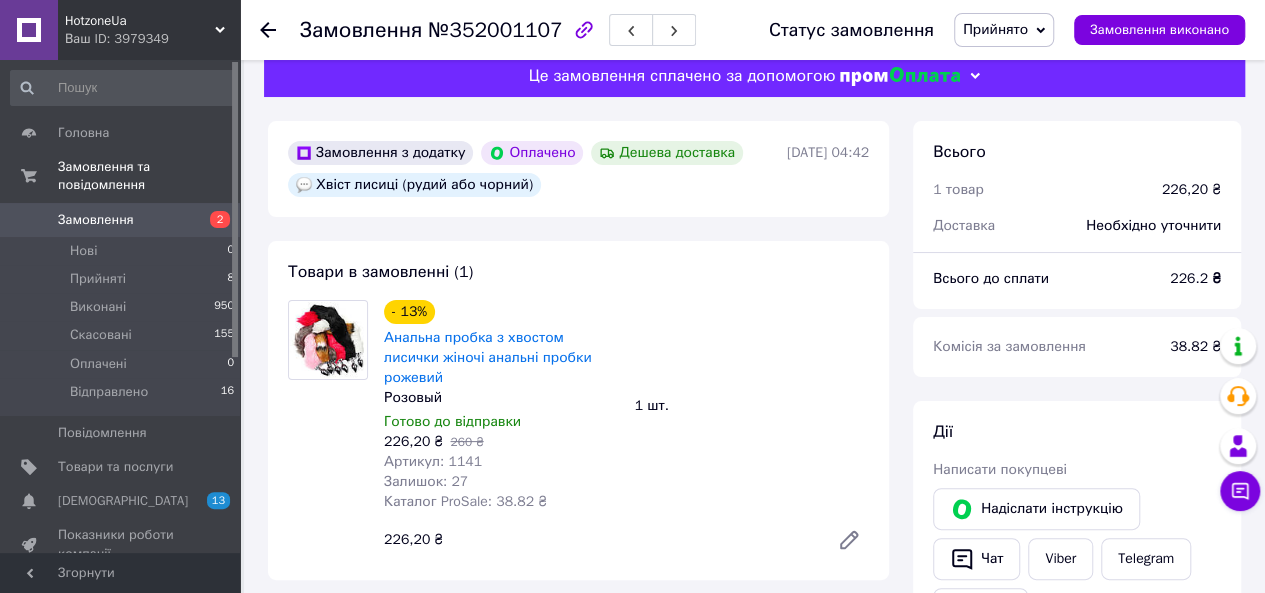 scroll, scrollTop: 0, scrollLeft: 0, axis: both 